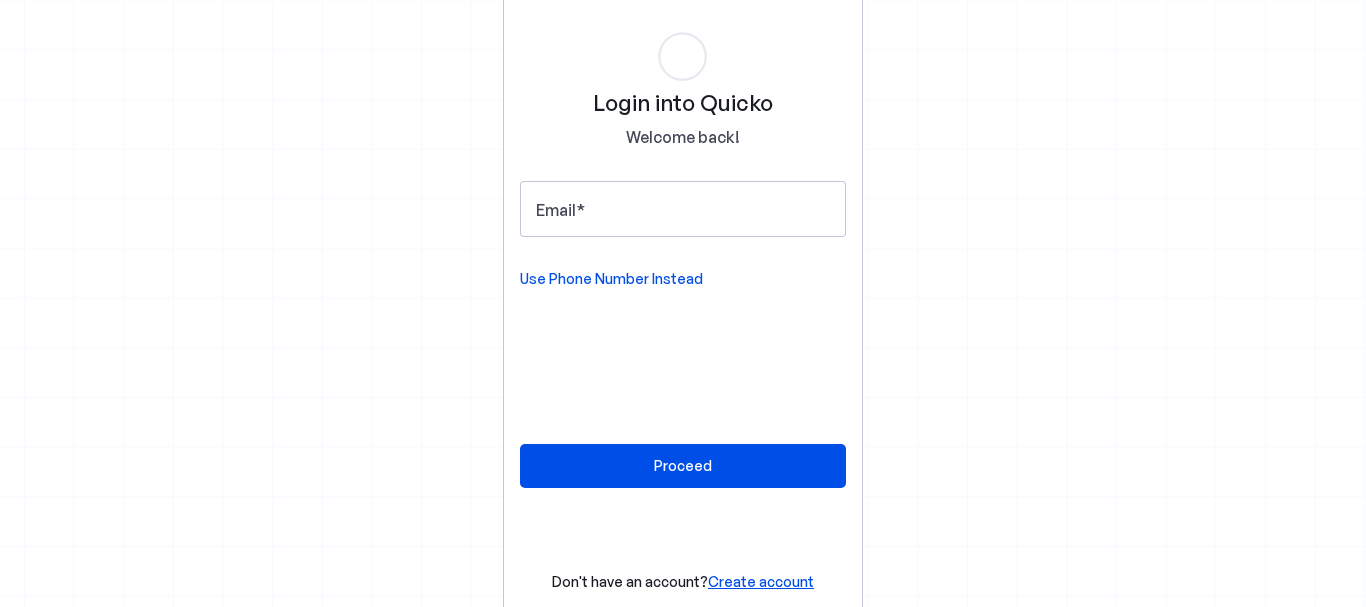 scroll, scrollTop: 0, scrollLeft: 0, axis: both 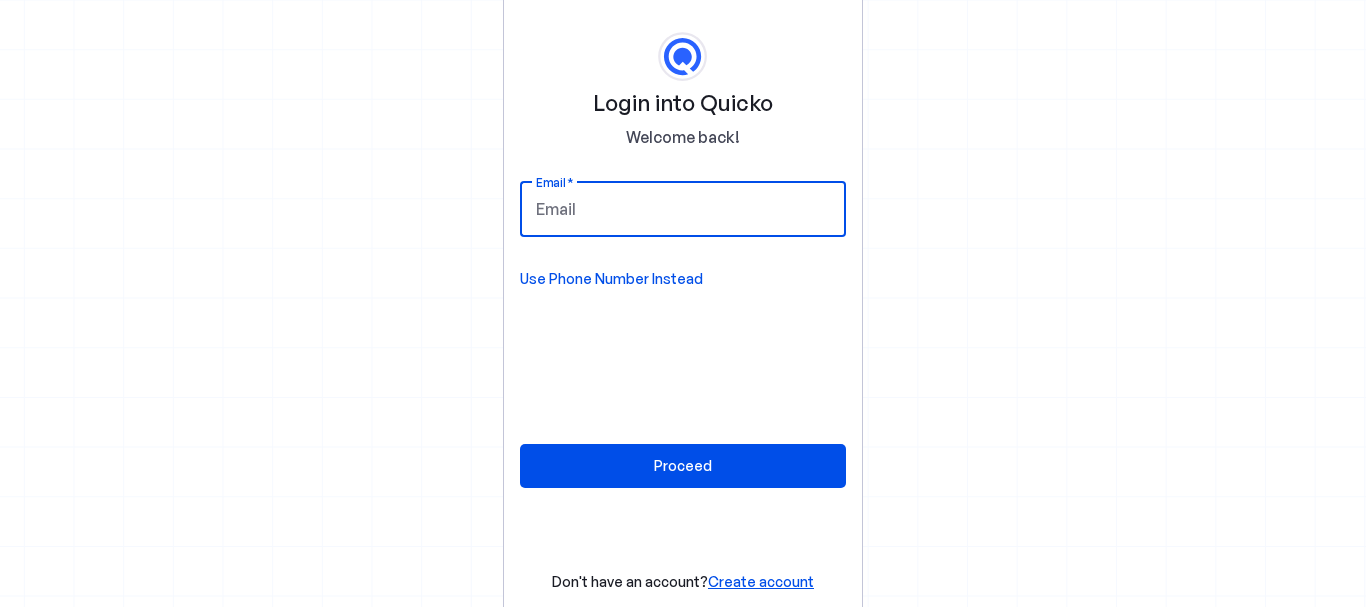 drag, startPoint x: 0, startPoint y: 0, endPoint x: 639, endPoint y: 197, distance: 668.6778 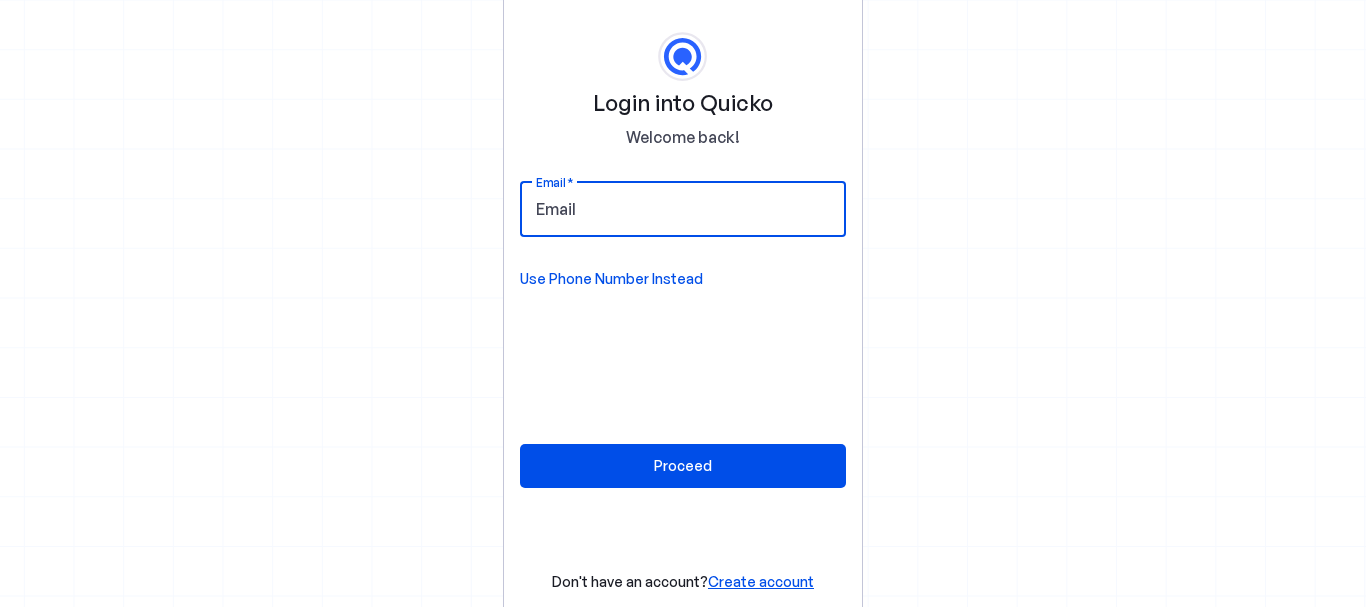 click on "Email" at bounding box center (683, 209) 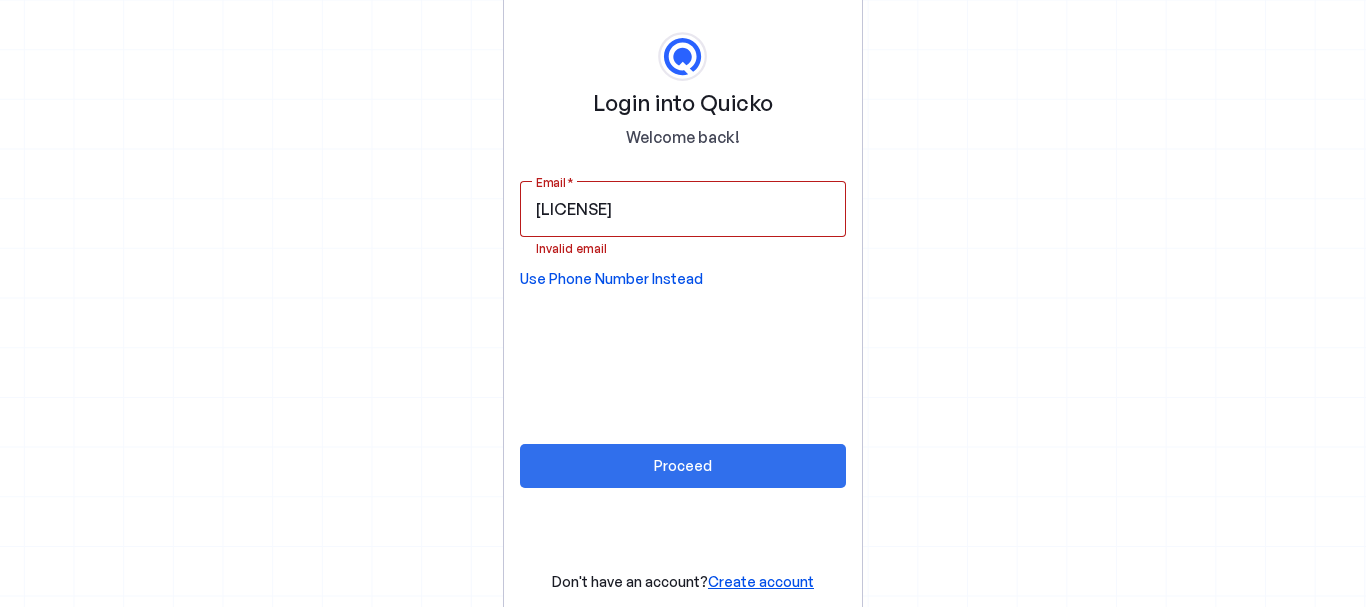 click on "Proceed" at bounding box center [683, 465] 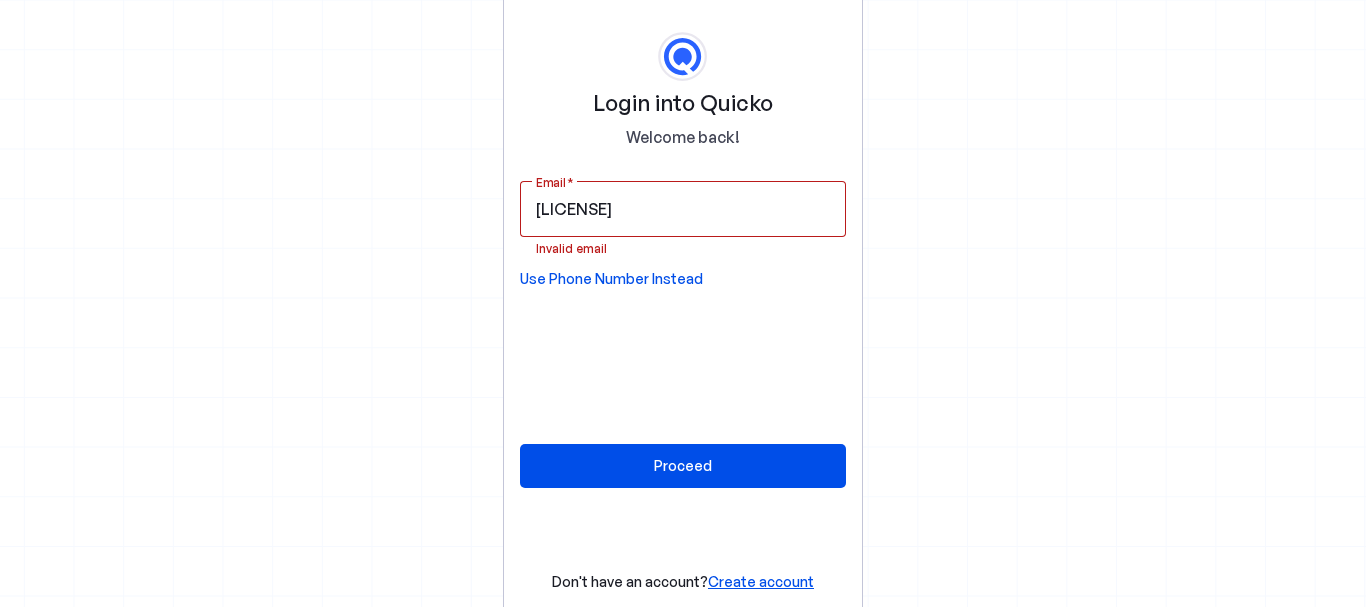 click on "Use Phone Number Instead" at bounding box center (611, 279) 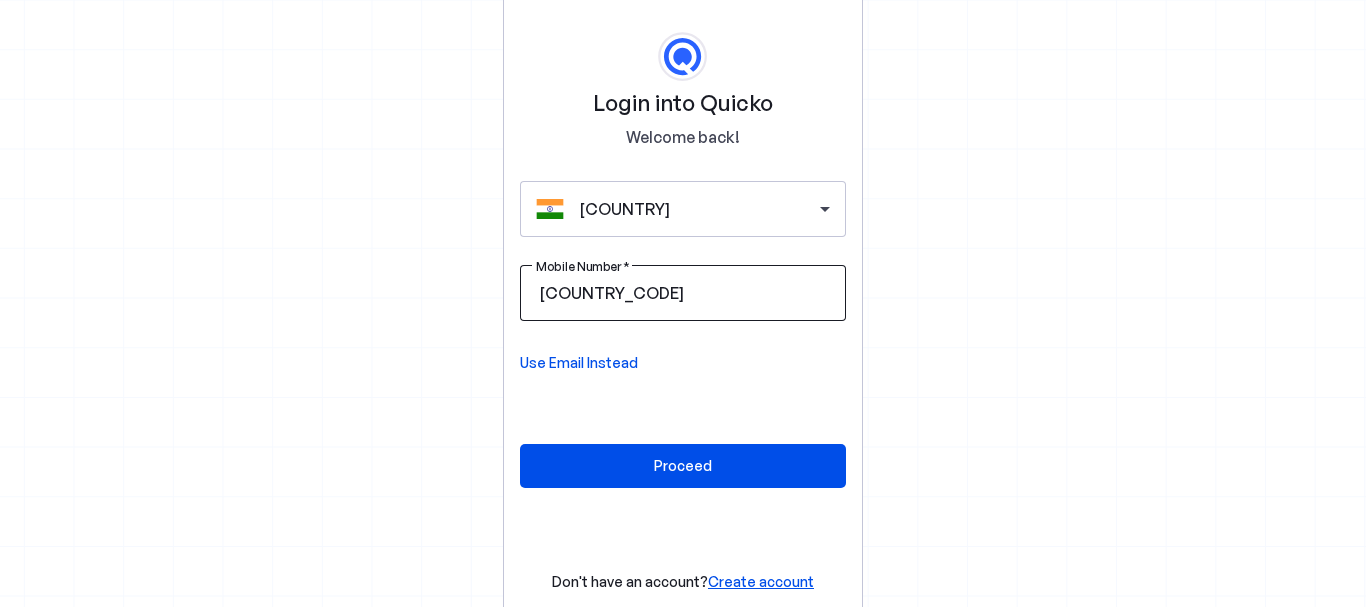 click on "Mobile Number" at bounding box center (759, 293) 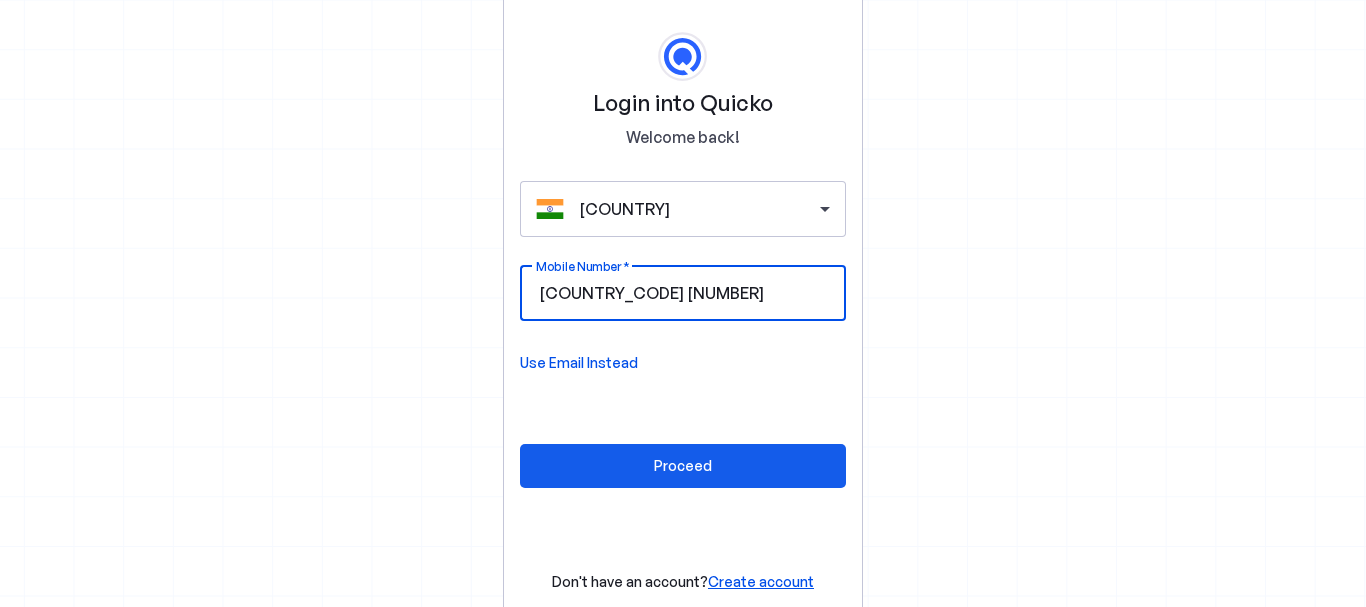 type on "6380644170" 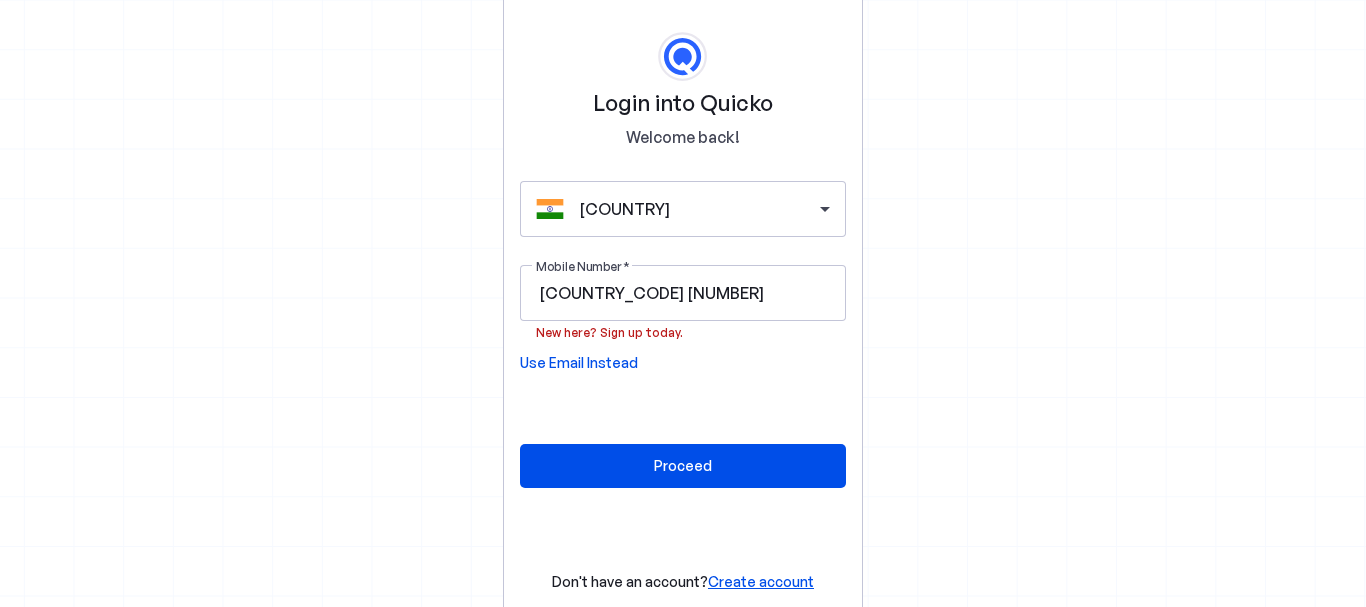 click on "Use Email Instead" at bounding box center [579, 363] 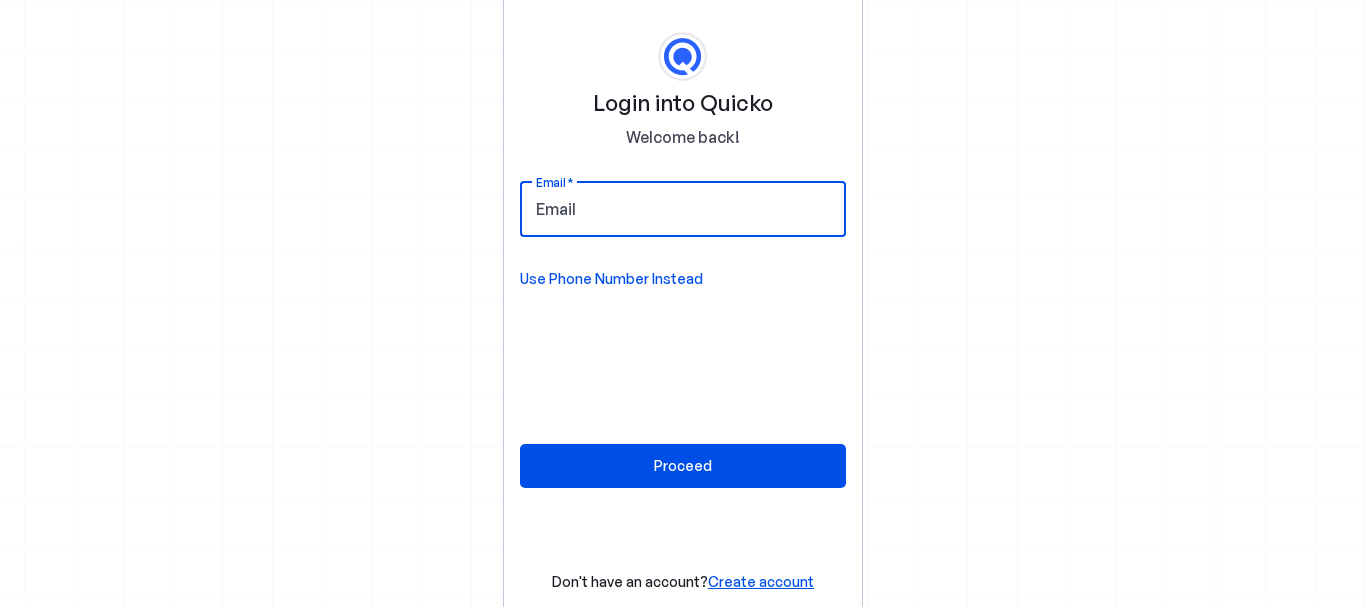 click on "Email" at bounding box center (683, 209) 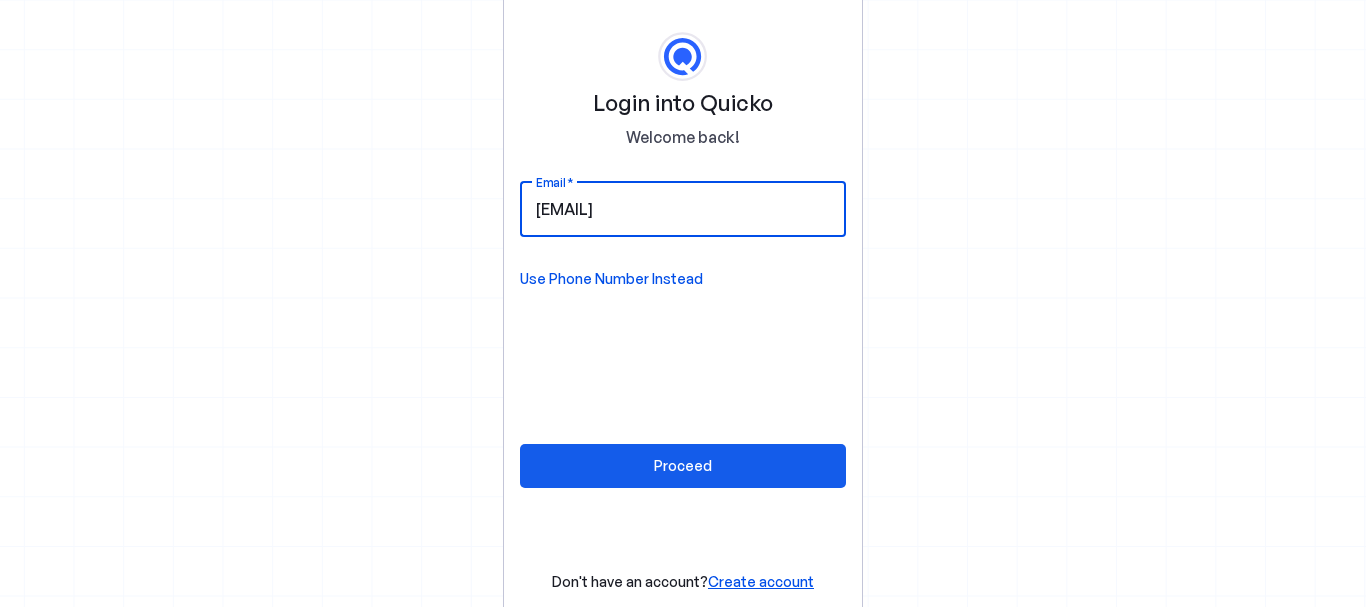 click at bounding box center (683, 466) 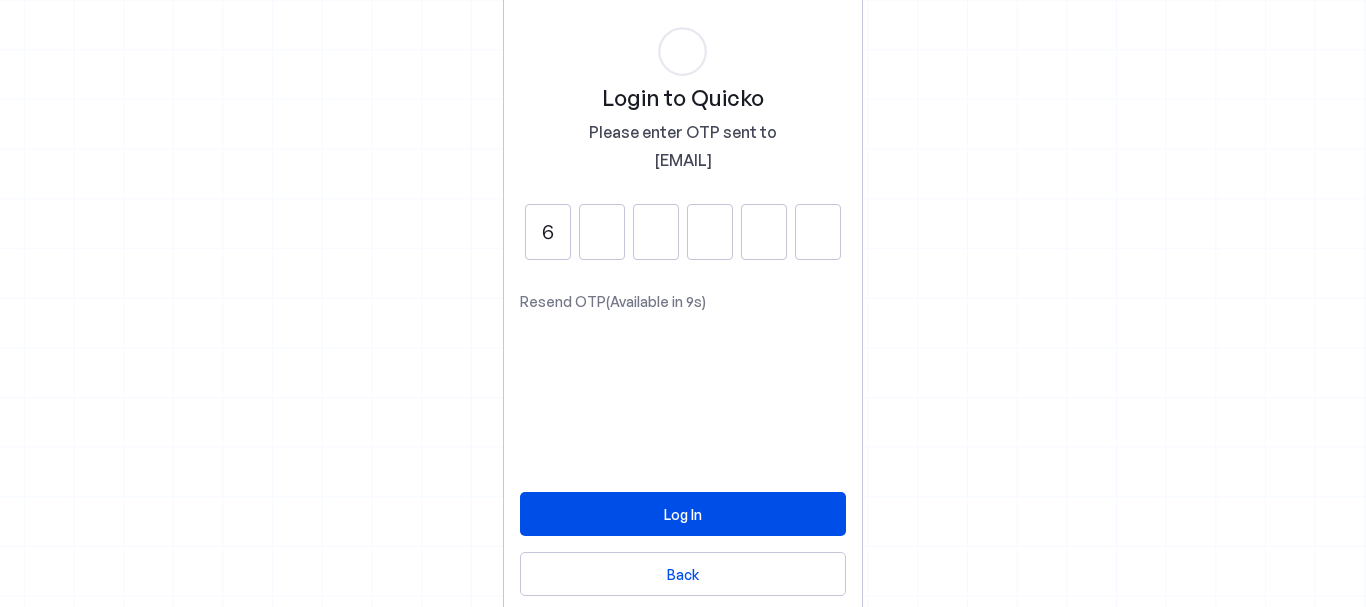 type on "6" 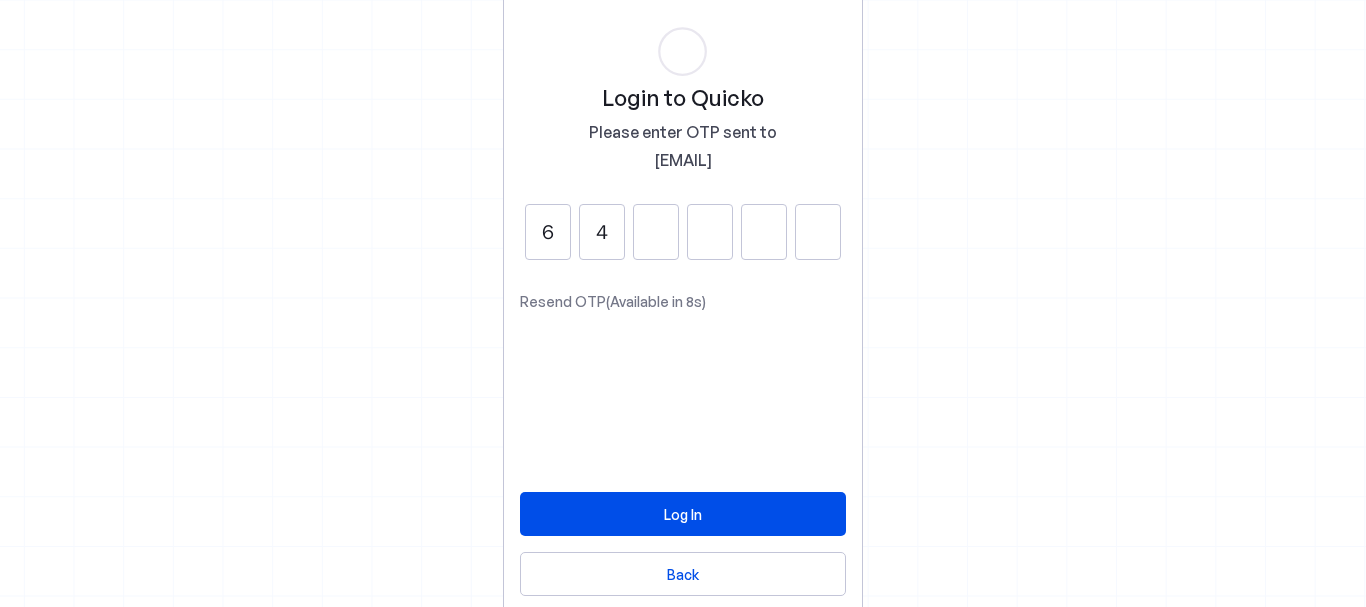 type on "4" 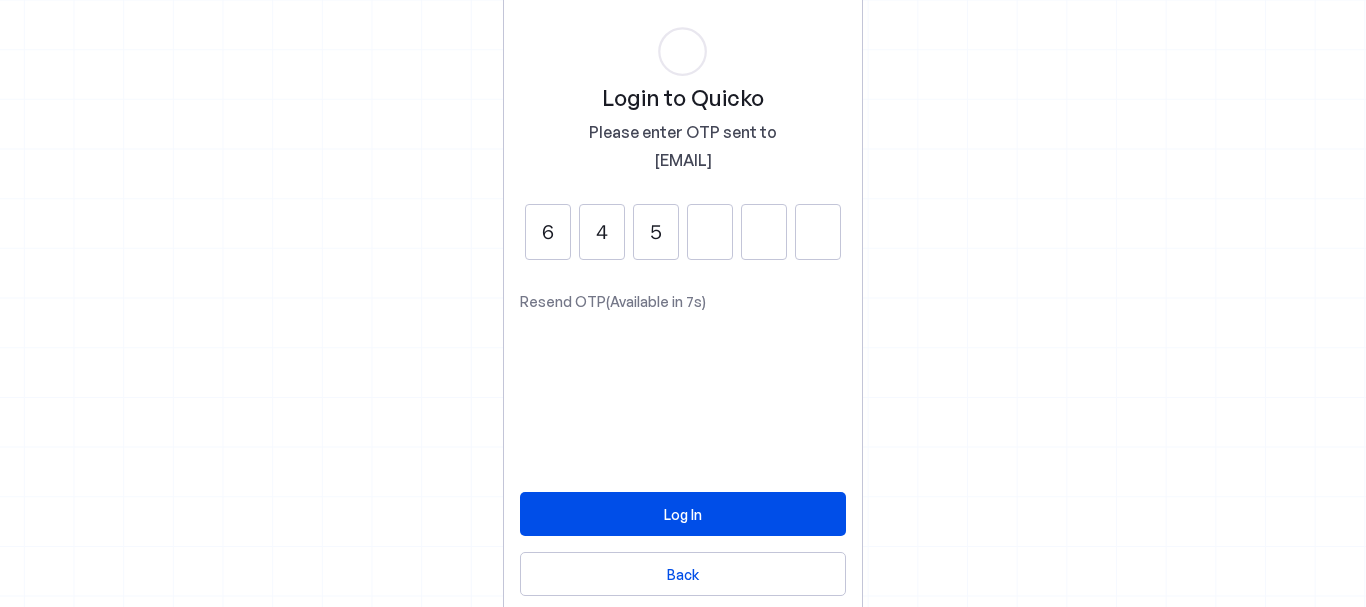 type on "5" 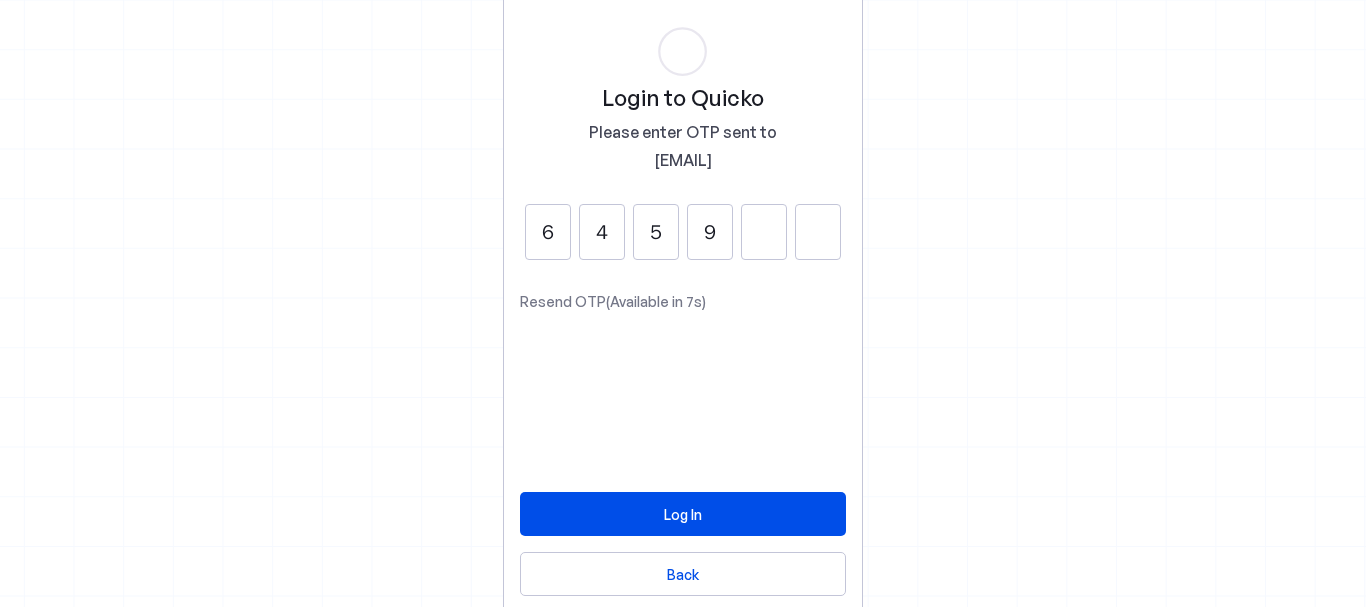type on "9" 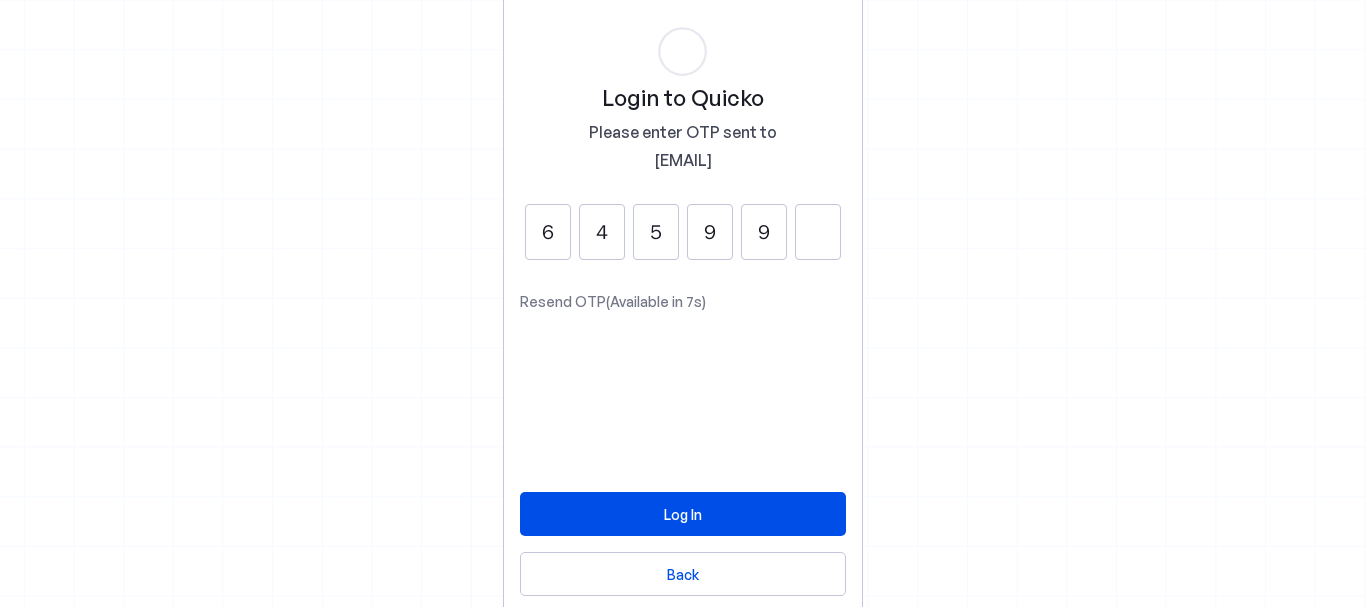 type on "9" 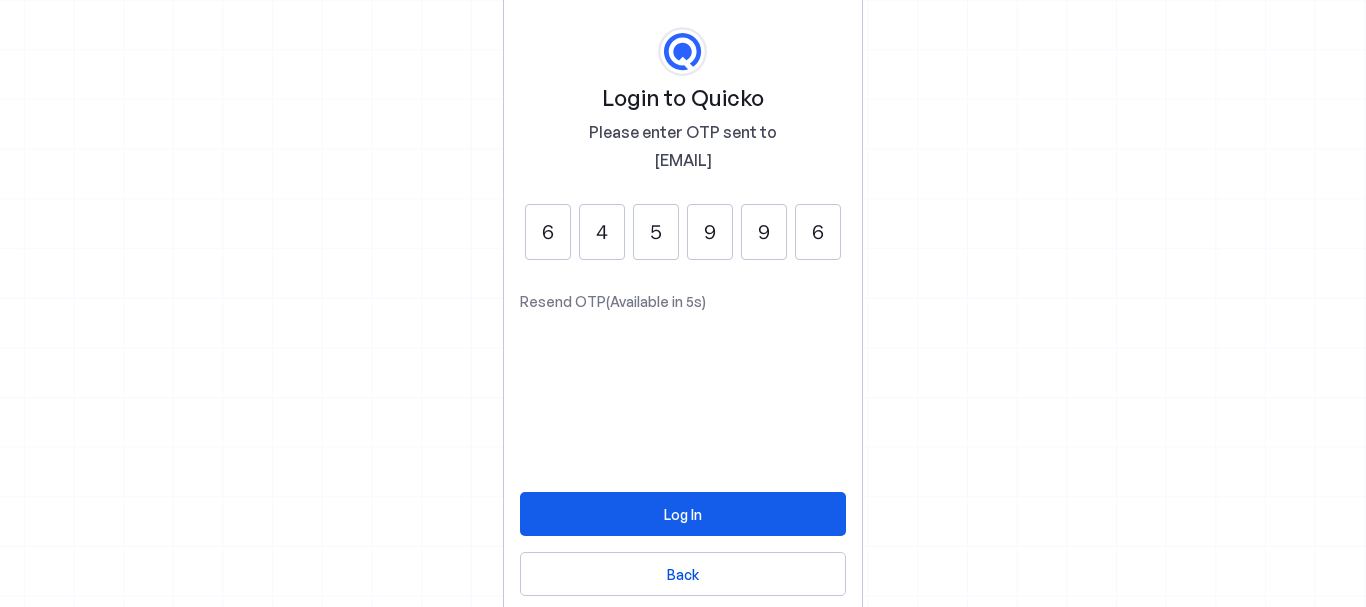 type on "6" 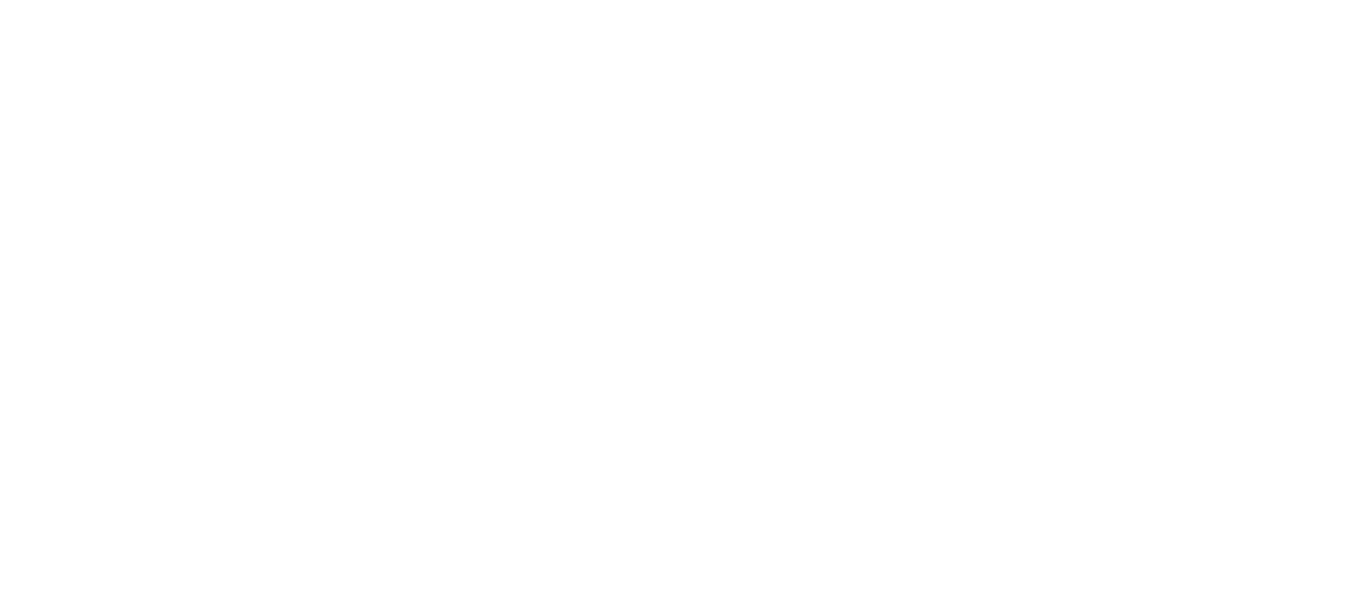 scroll, scrollTop: 0, scrollLeft: 0, axis: both 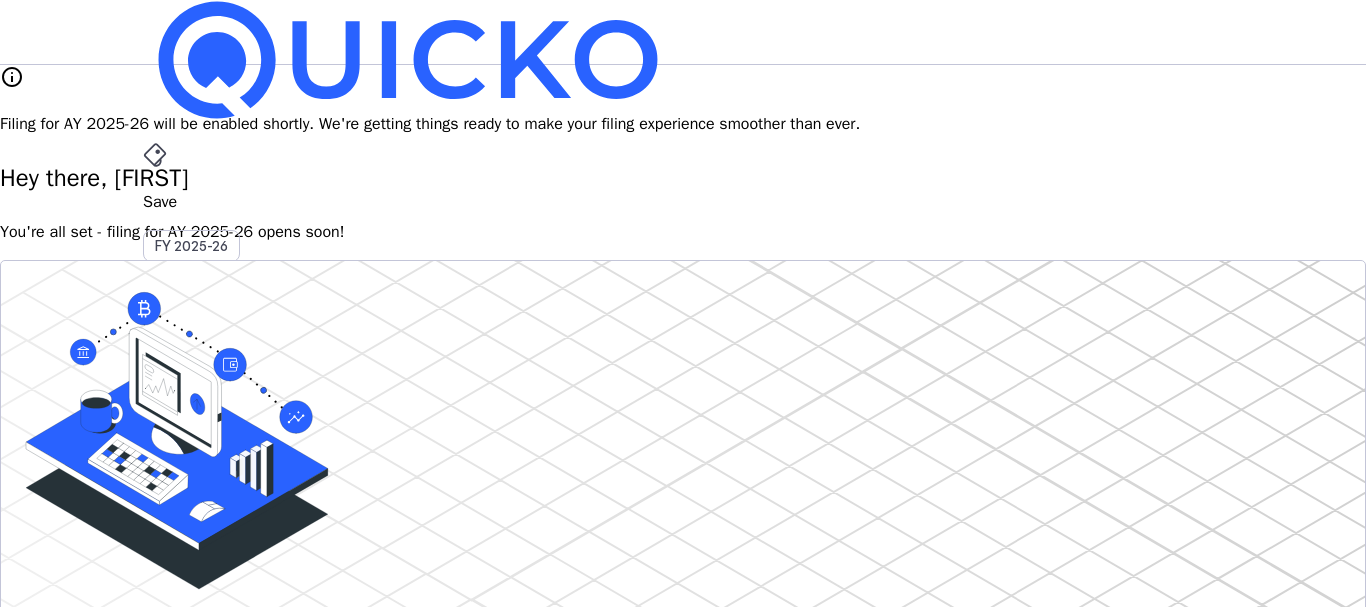click on "AY 2025-26" at bounding box center [192, 452] 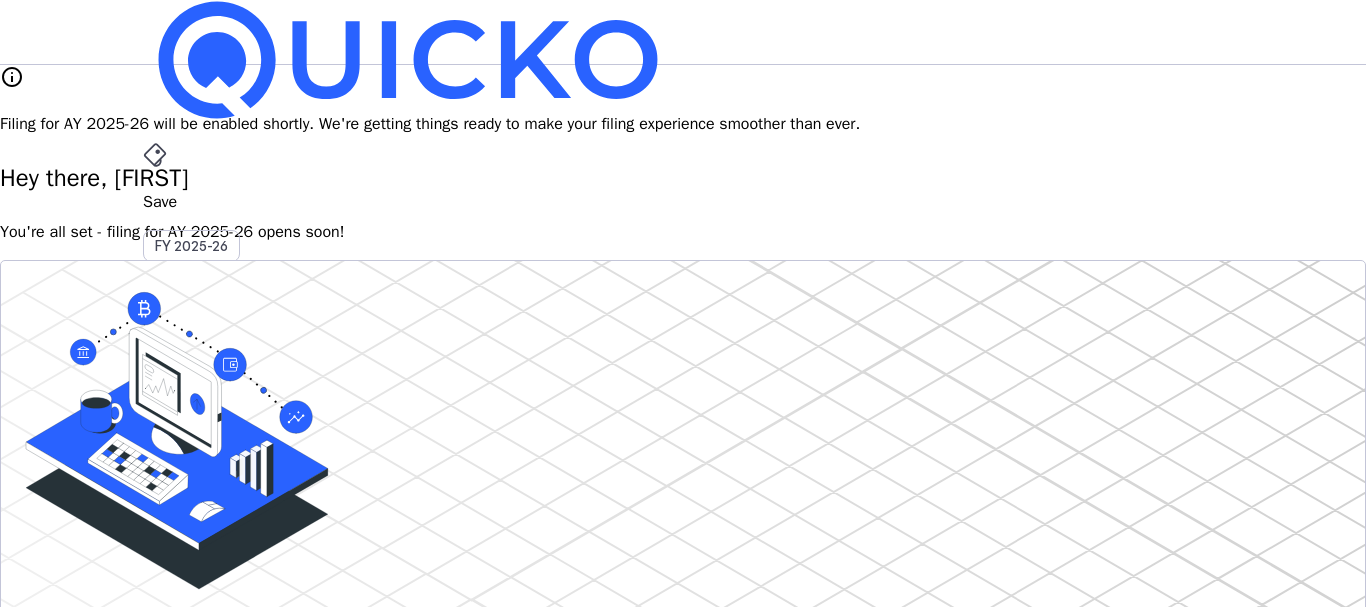 click on "More" at bounding box center [683, 496] 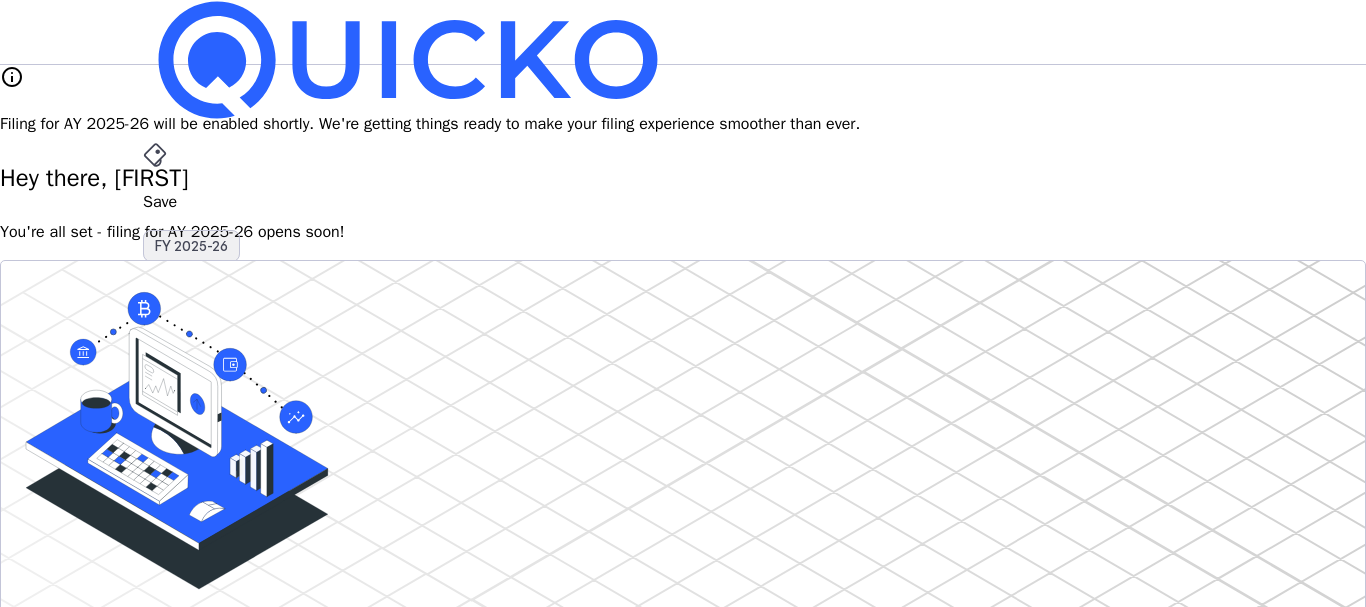 click on "FY 2025-26" at bounding box center [191, 246] 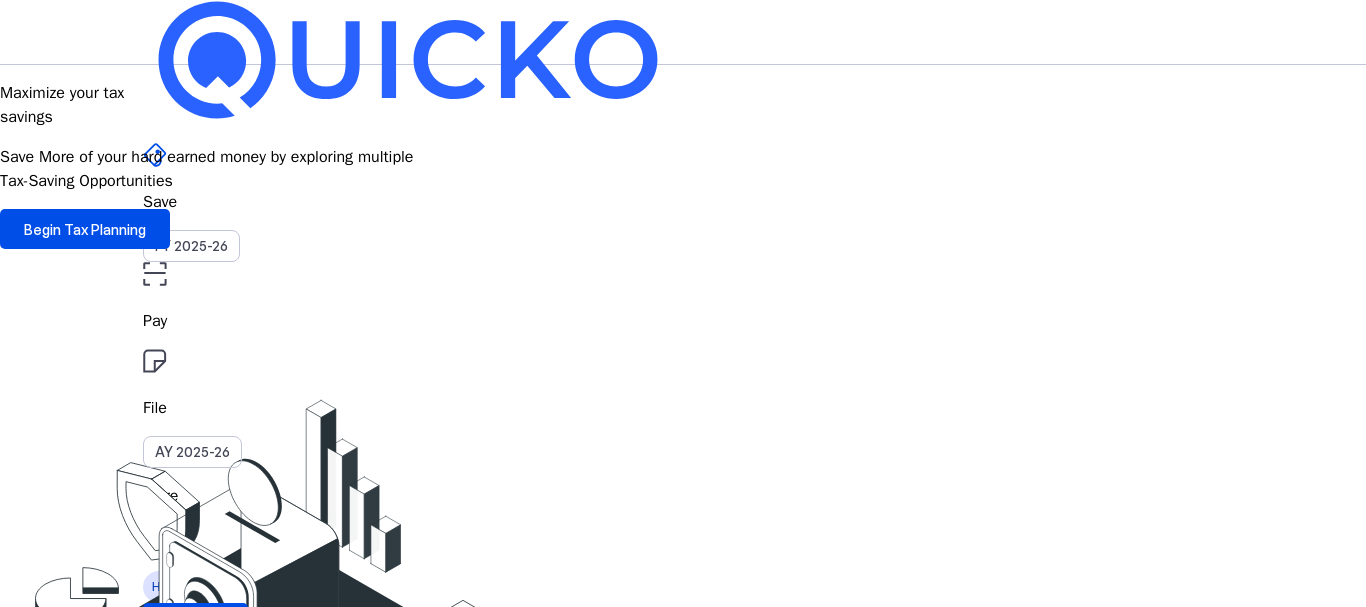 scroll, scrollTop: 100, scrollLeft: 0, axis: vertical 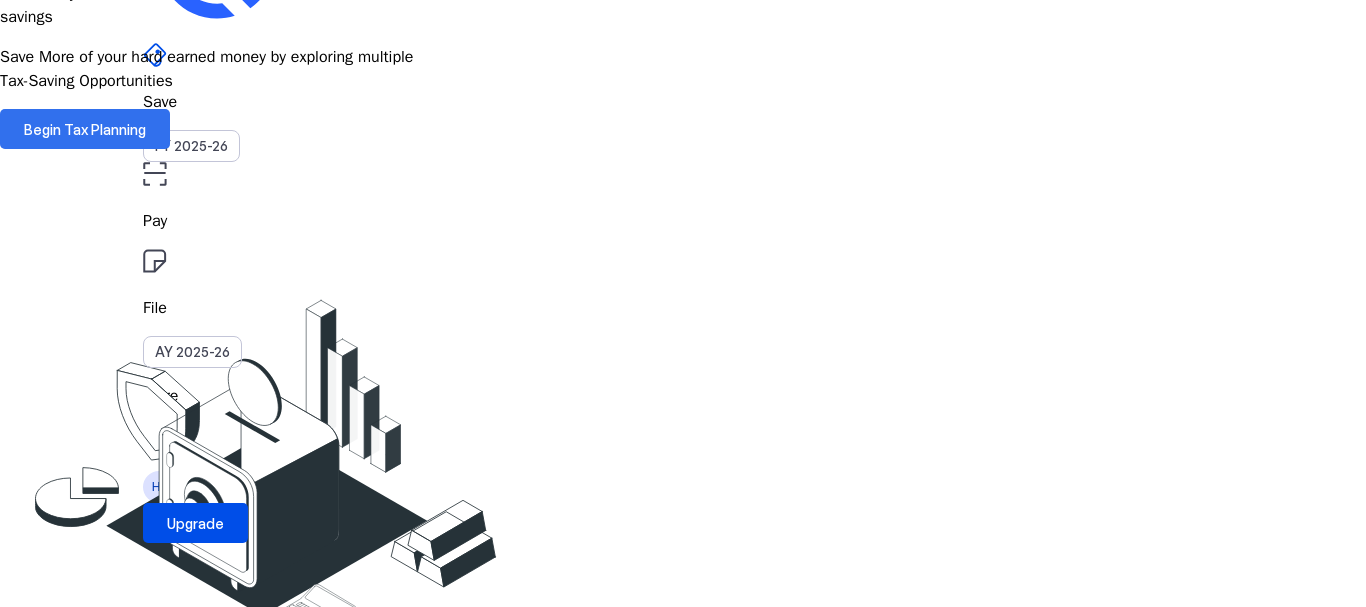 click on "Begin Tax Planning" at bounding box center (85, 129) 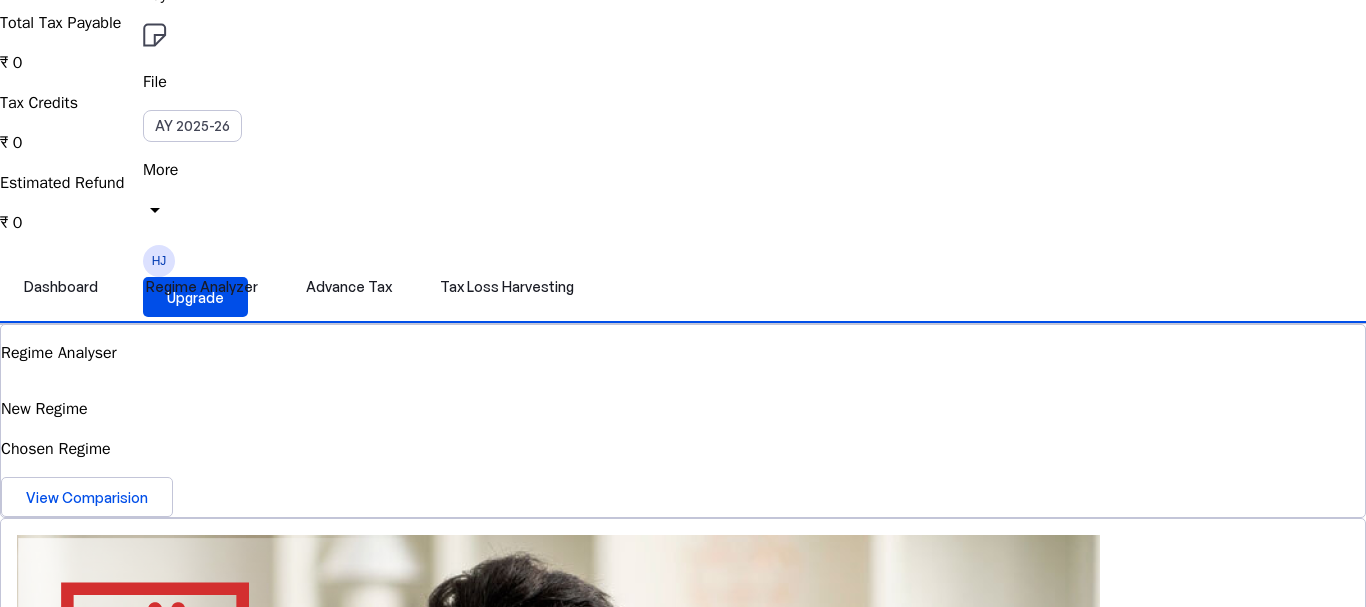 scroll, scrollTop: 300, scrollLeft: 0, axis: vertical 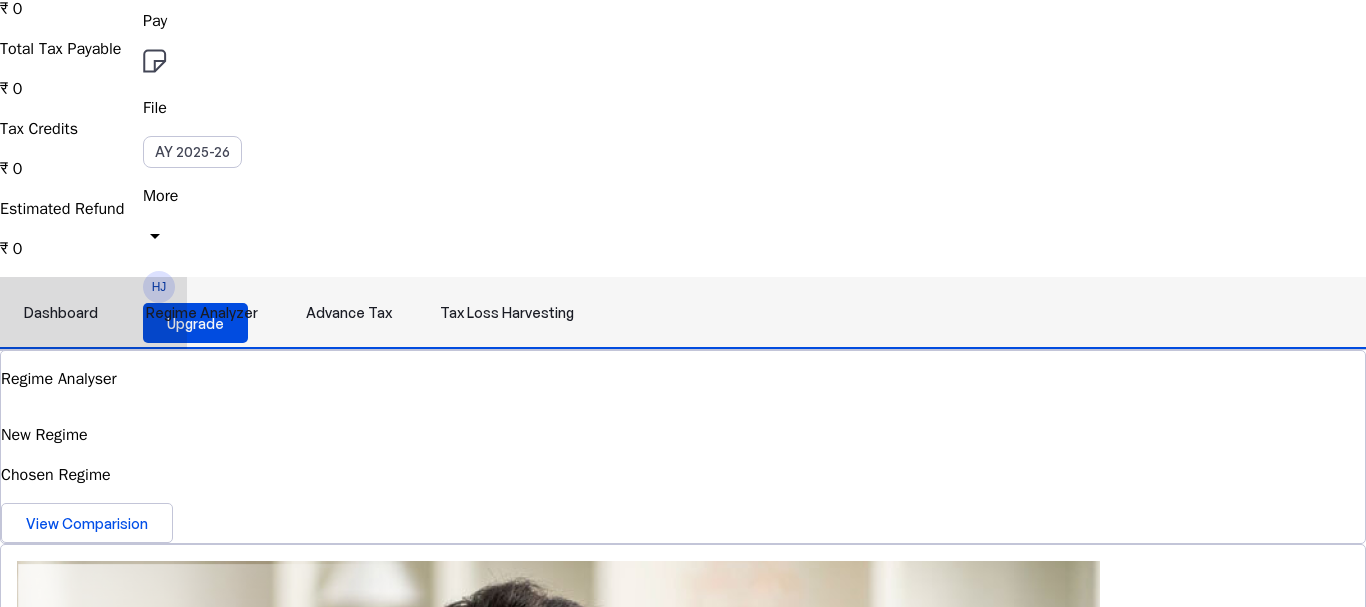 click on "Advance Tax" at bounding box center [349, 313] 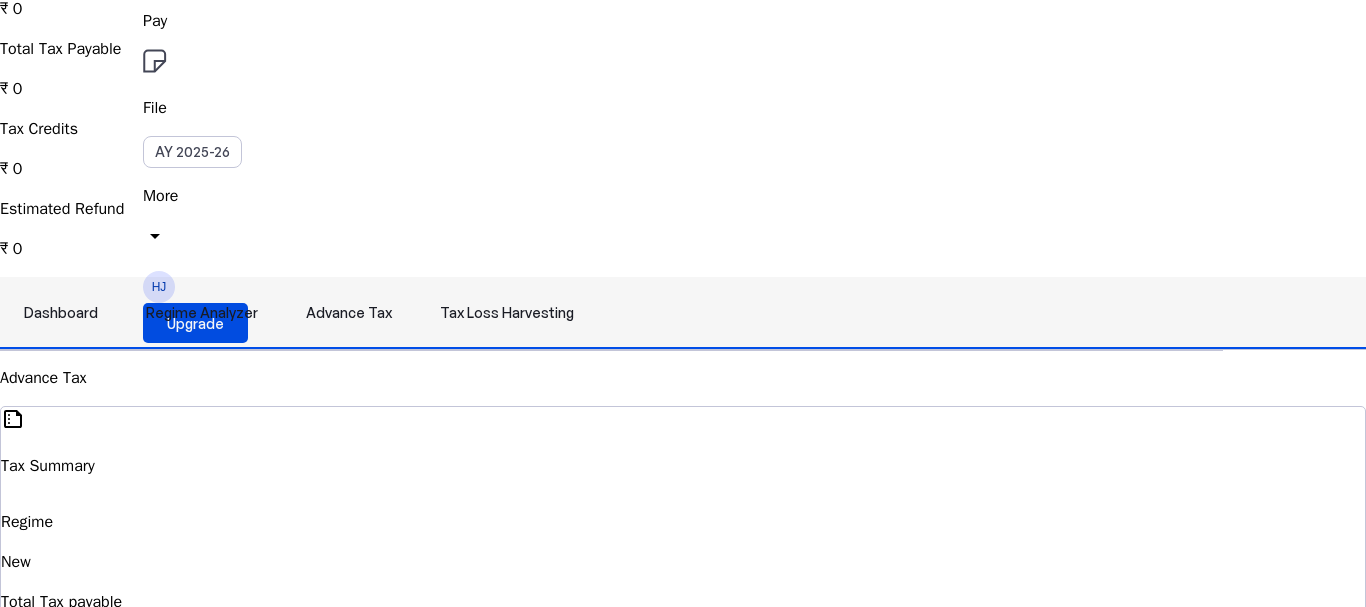 scroll, scrollTop: 0, scrollLeft: 0, axis: both 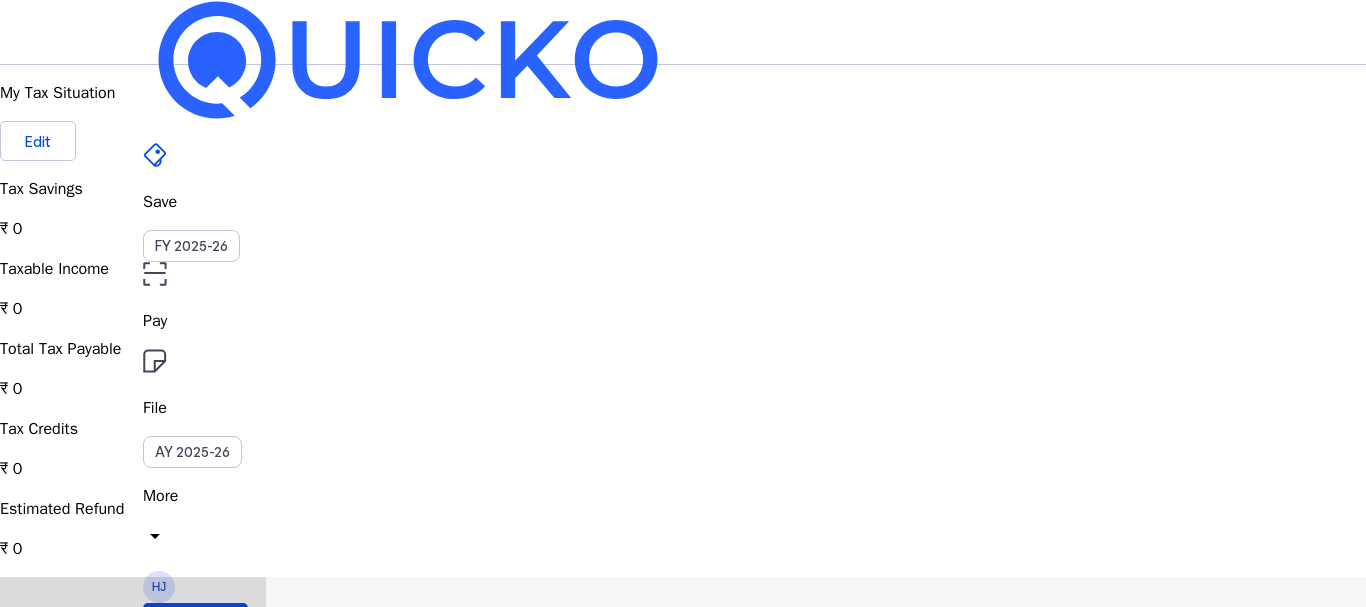 click on "Regime Analyzer" at bounding box center (202, 613) 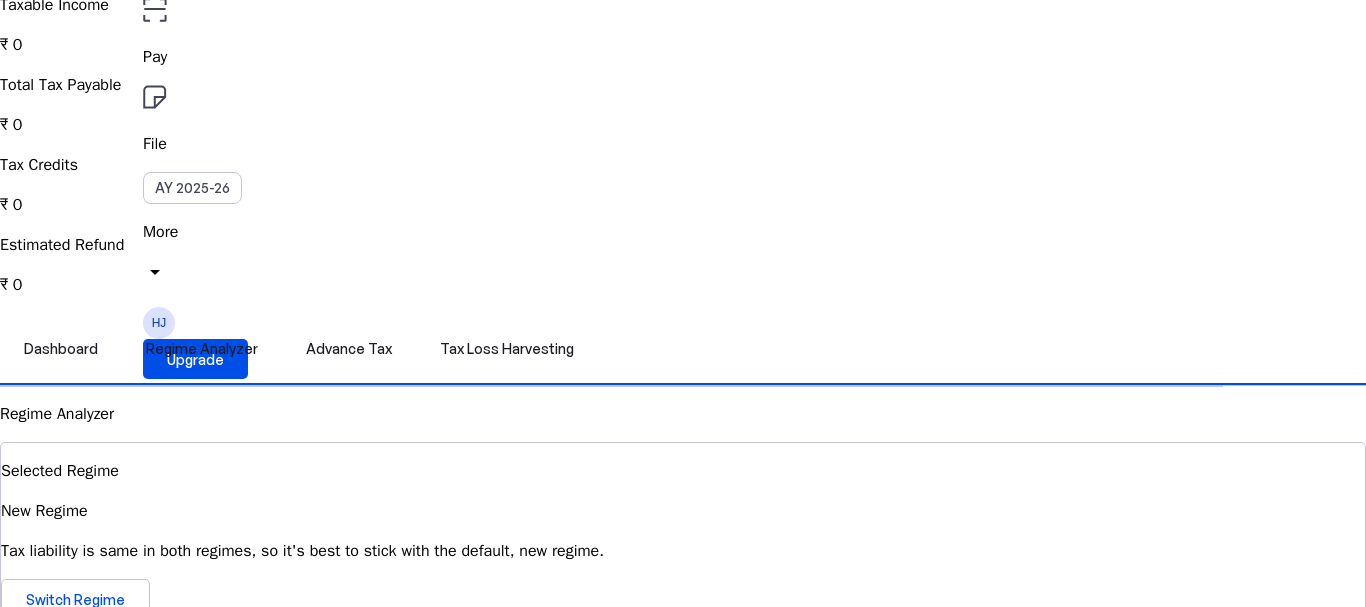 scroll, scrollTop: 300, scrollLeft: 0, axis: vertical 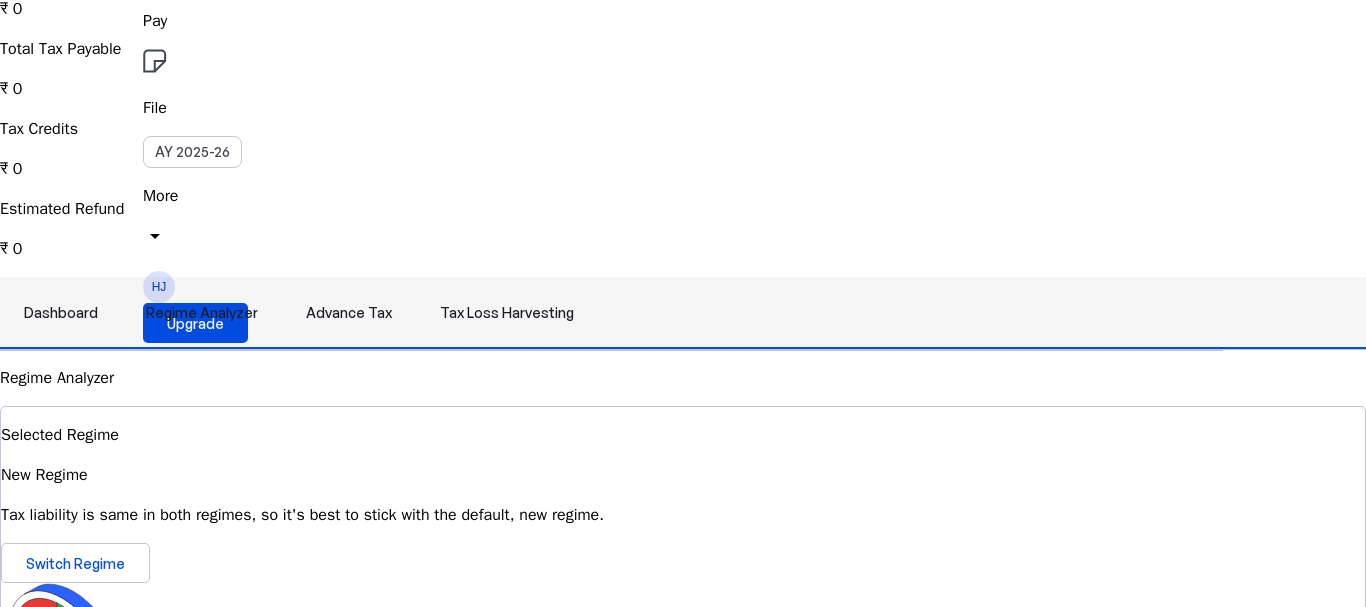 click on "Dashboard" at bounding box center (61, 313) 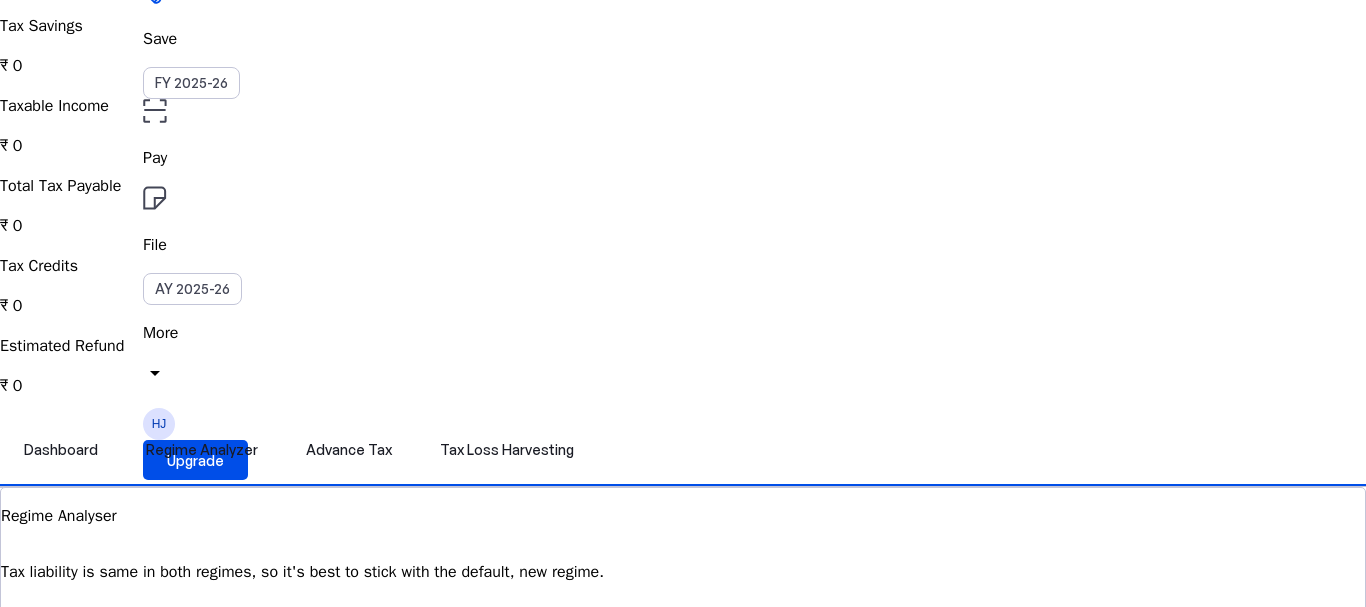 scroll, scrollTop: 0, scrollLeft: 0, axis: both 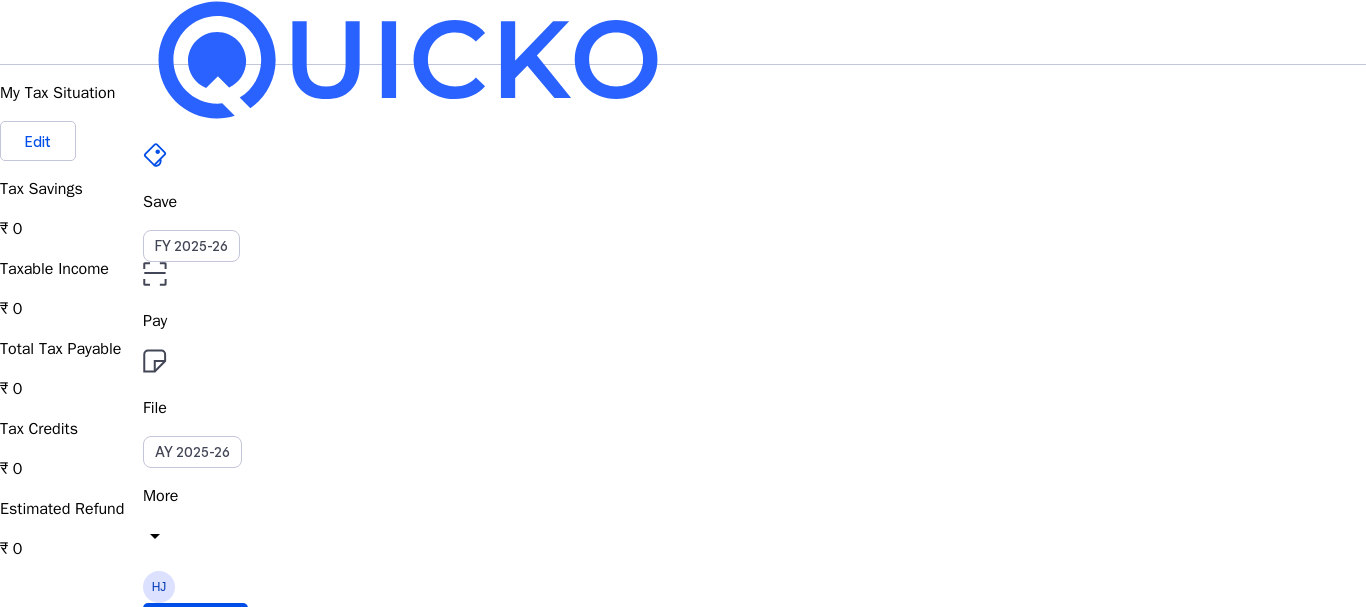 click on "More" at bounding box center [683, 496] 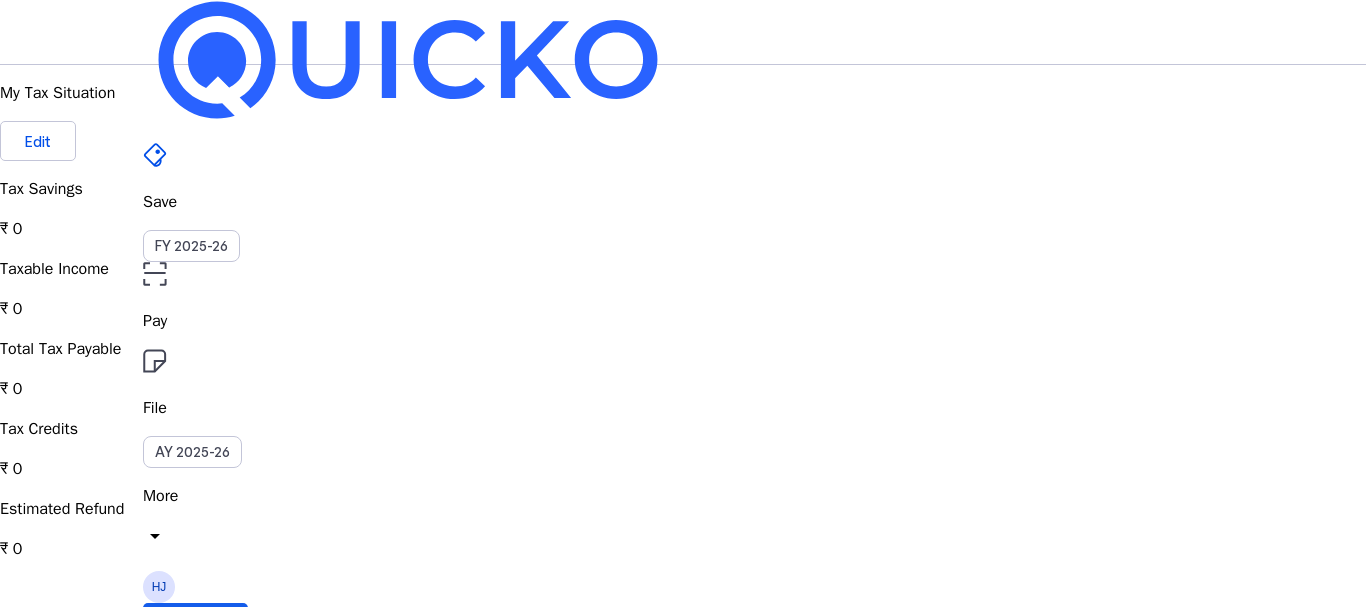 click on "Upgrade" at bounding box center [195, 623] 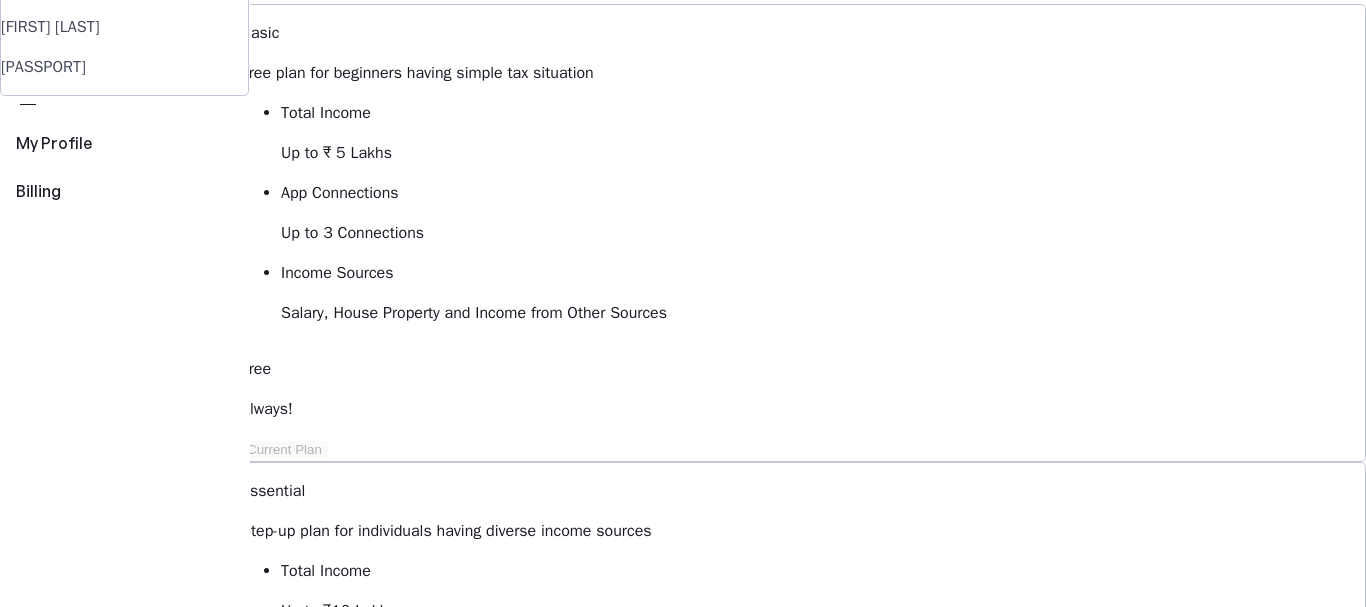 scroll, scrollTop: 100, scrollLeft: 0, axis: vertical 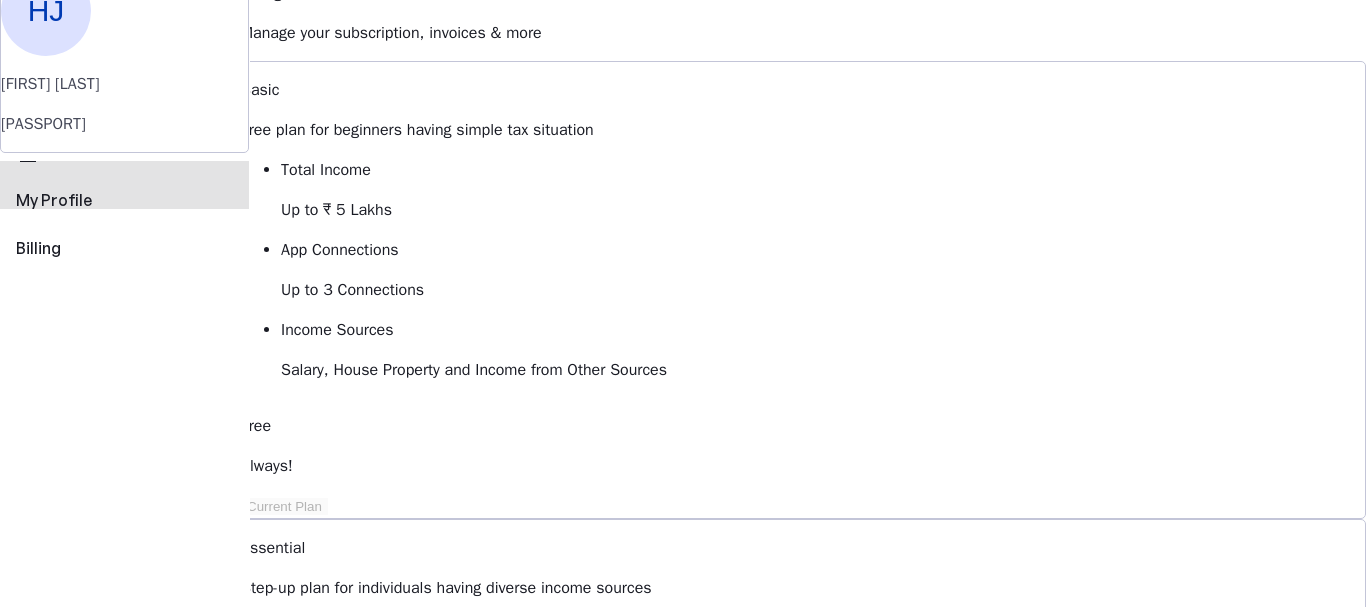click on "My Profile" at bounding box center [124, 200] 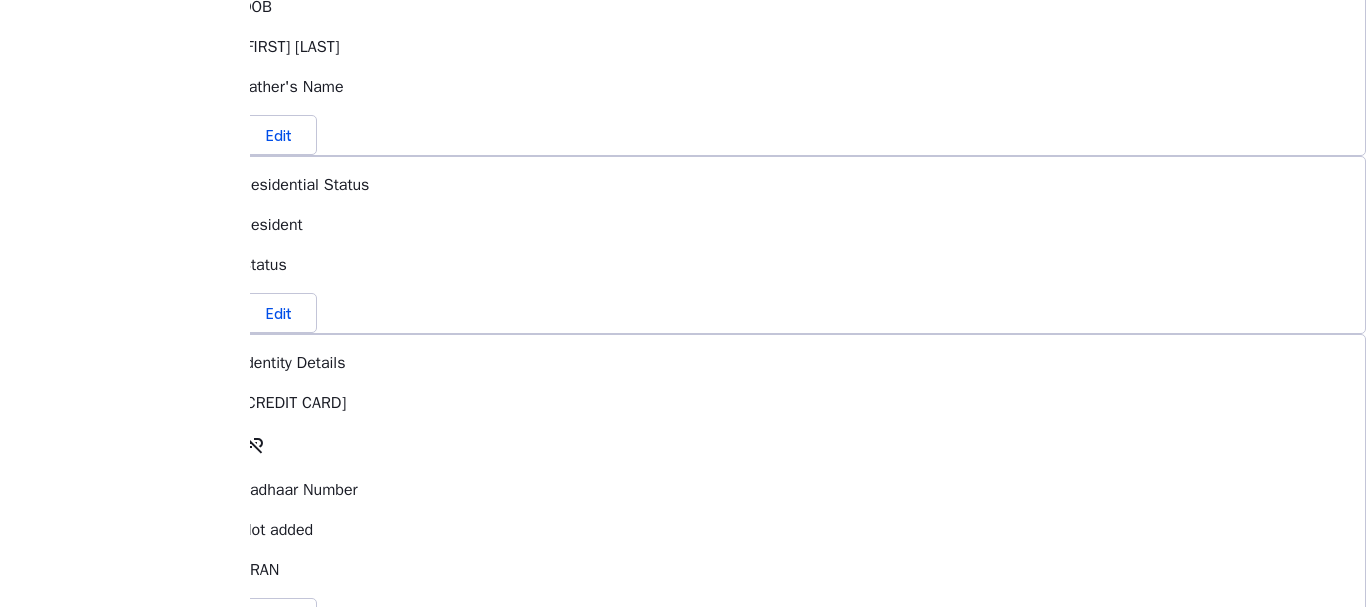scroll, scrollTop: 500, scrollLeft: 0, axis: vertical 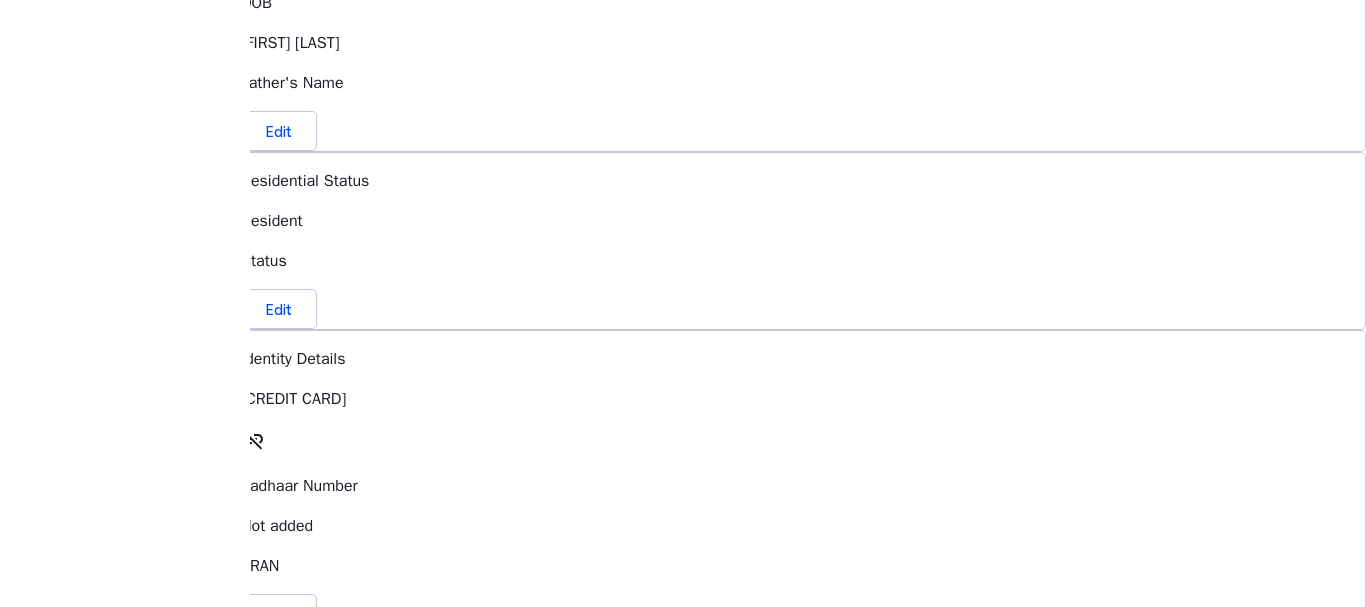 click on "link_off" at bounding box center (253, 439) 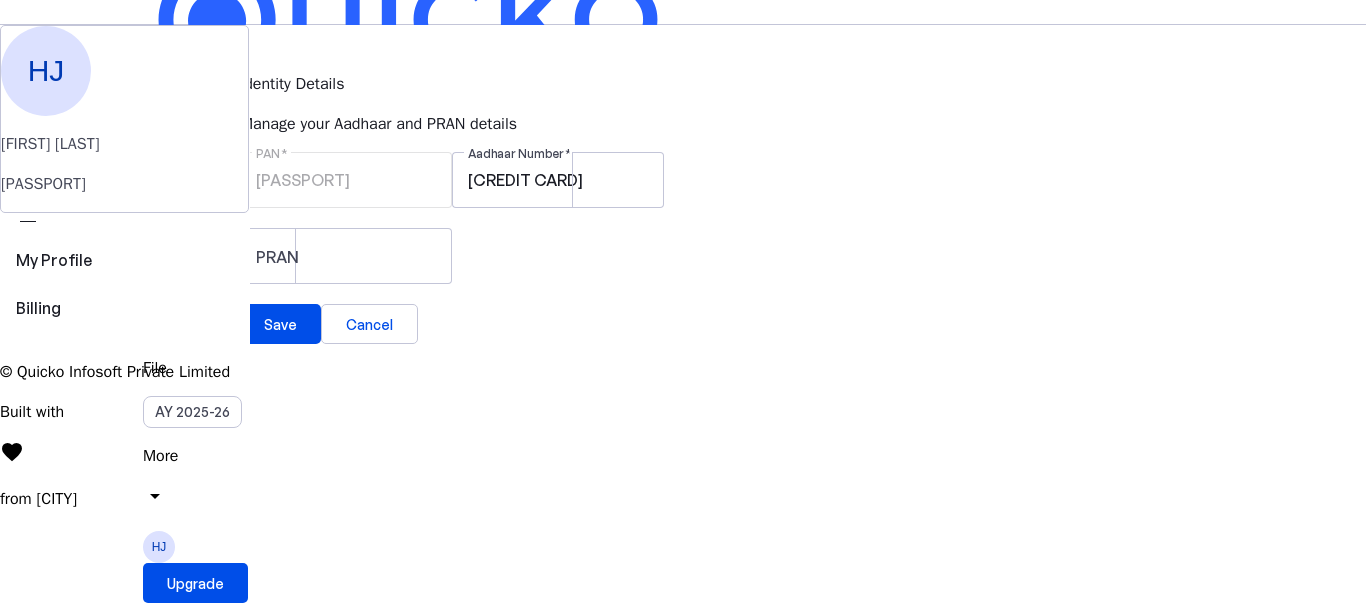 scroll, scrollTop: 0, scrollLeft: 0, axis: both 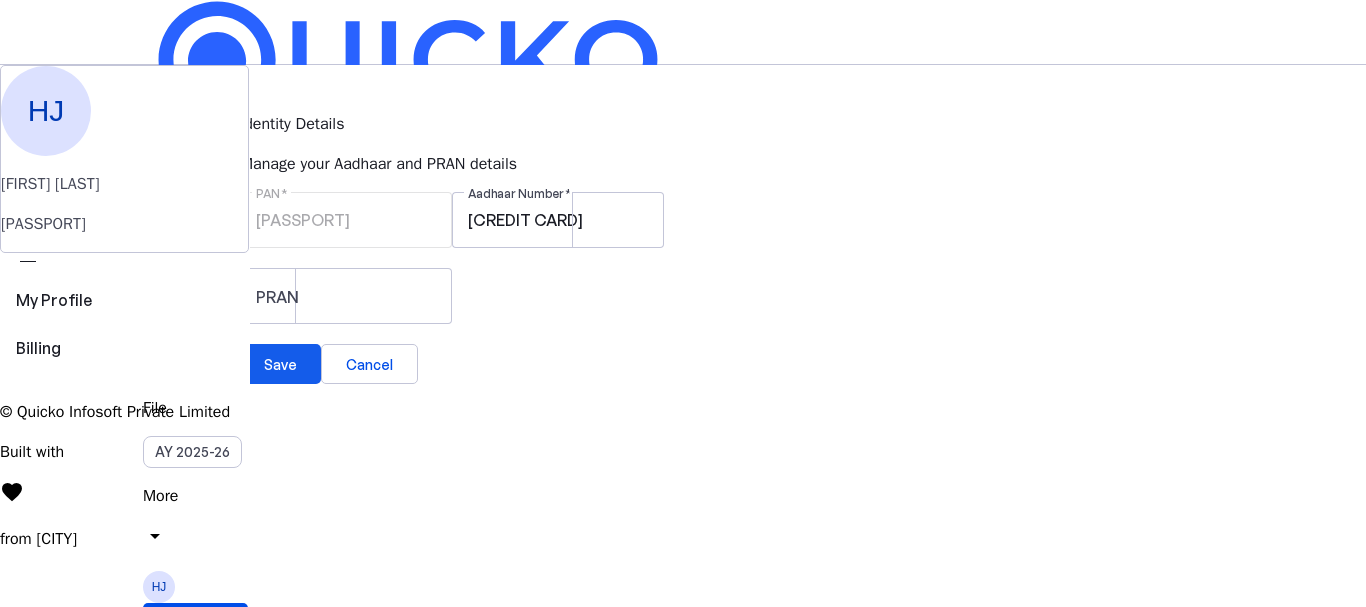 click on "Save" at bounding box center [280, 364] 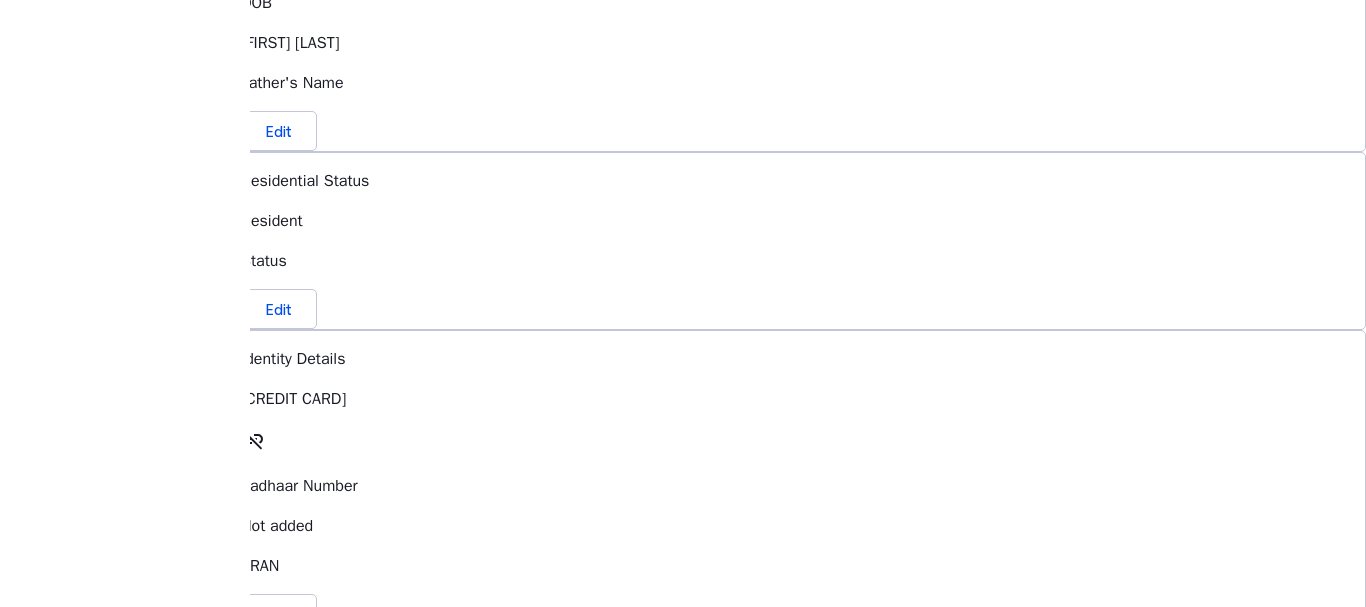 scroll, scrollTop: 0, scrollLeft: 0, axis: both 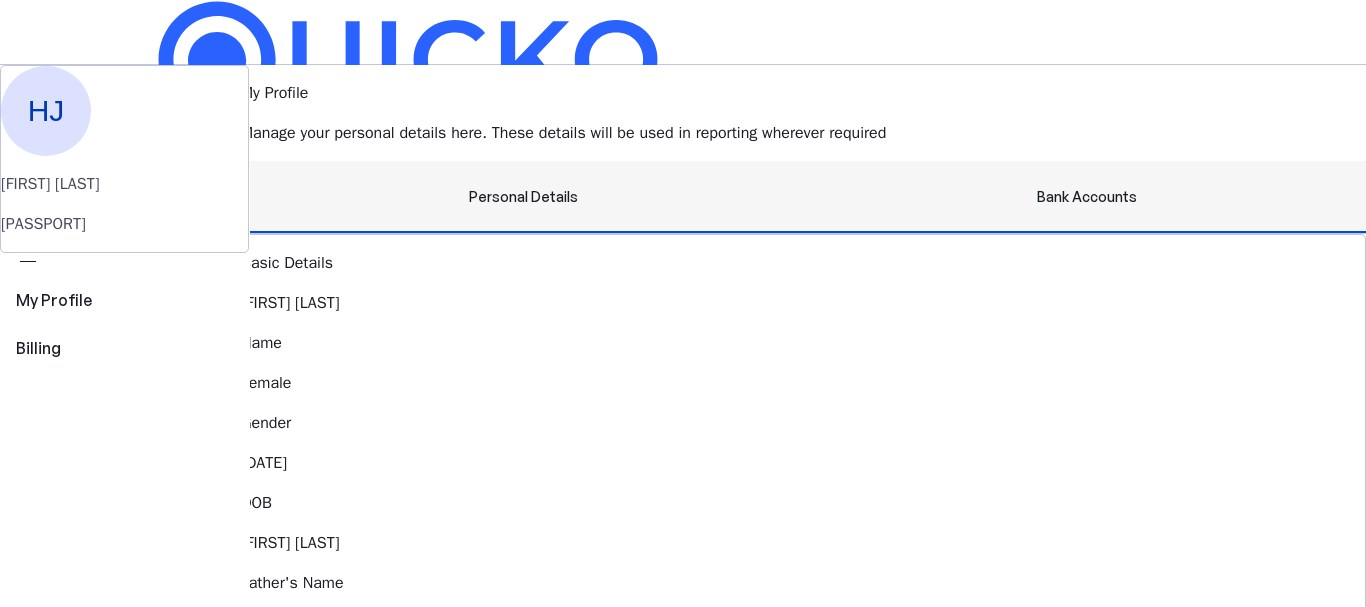 click on "Bank Accounts" at bounding box center [1087, 197] 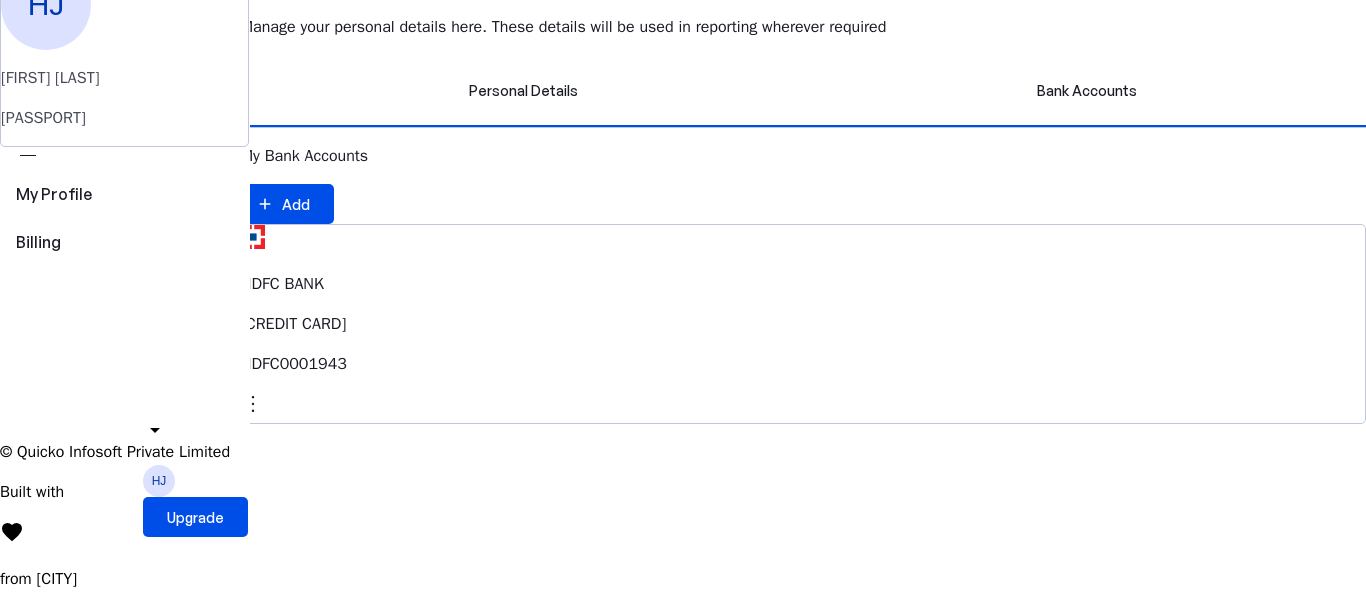 scroll, scrollTop: 0, scrollLeft: 0, axis: both 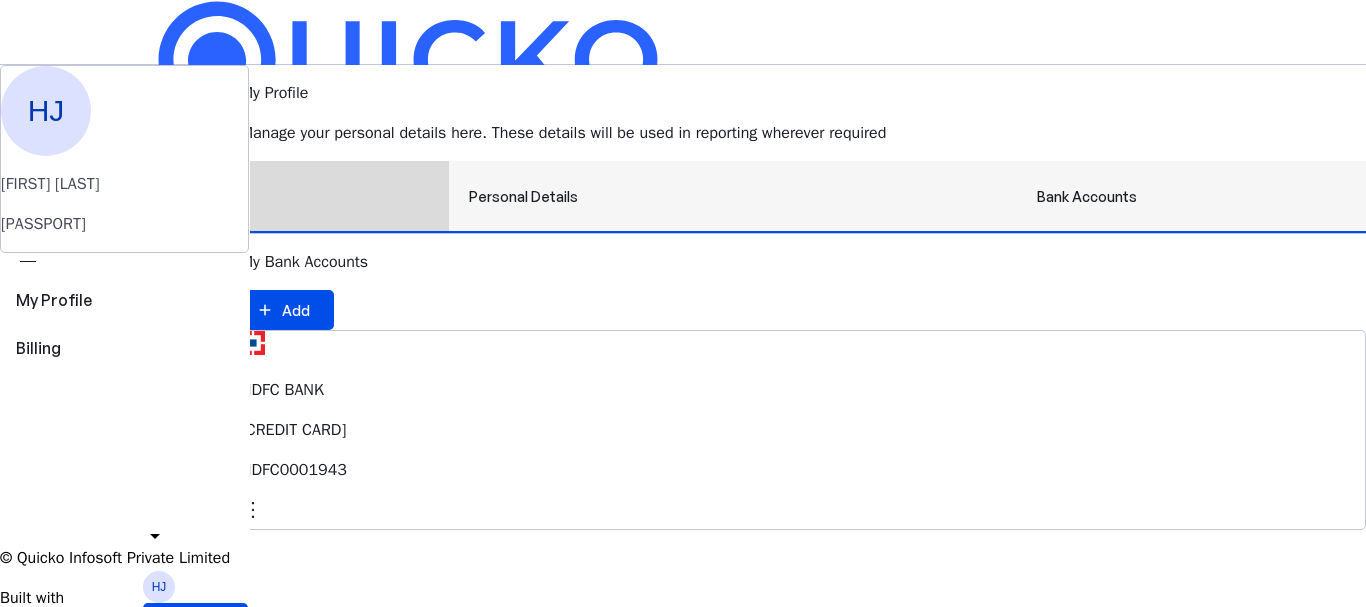 click on "Personal Details" at bounding box center (523, 197) 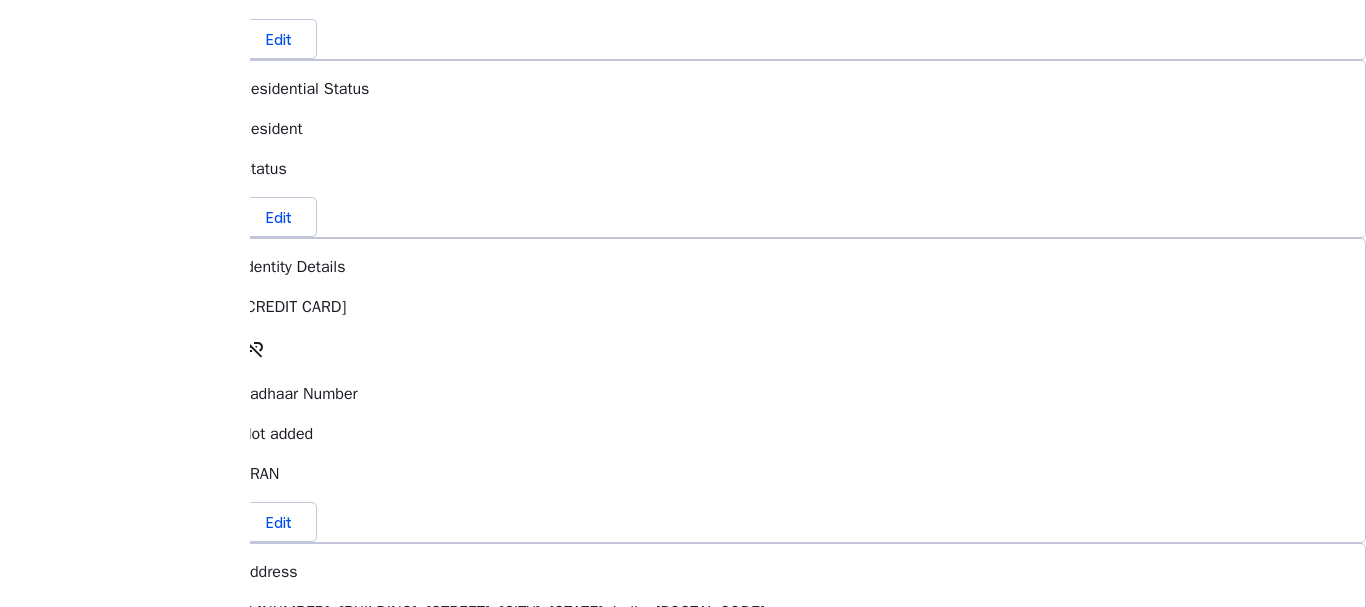 scroll, scrollTop: 600, scrollLeft: 0, axis: vertical 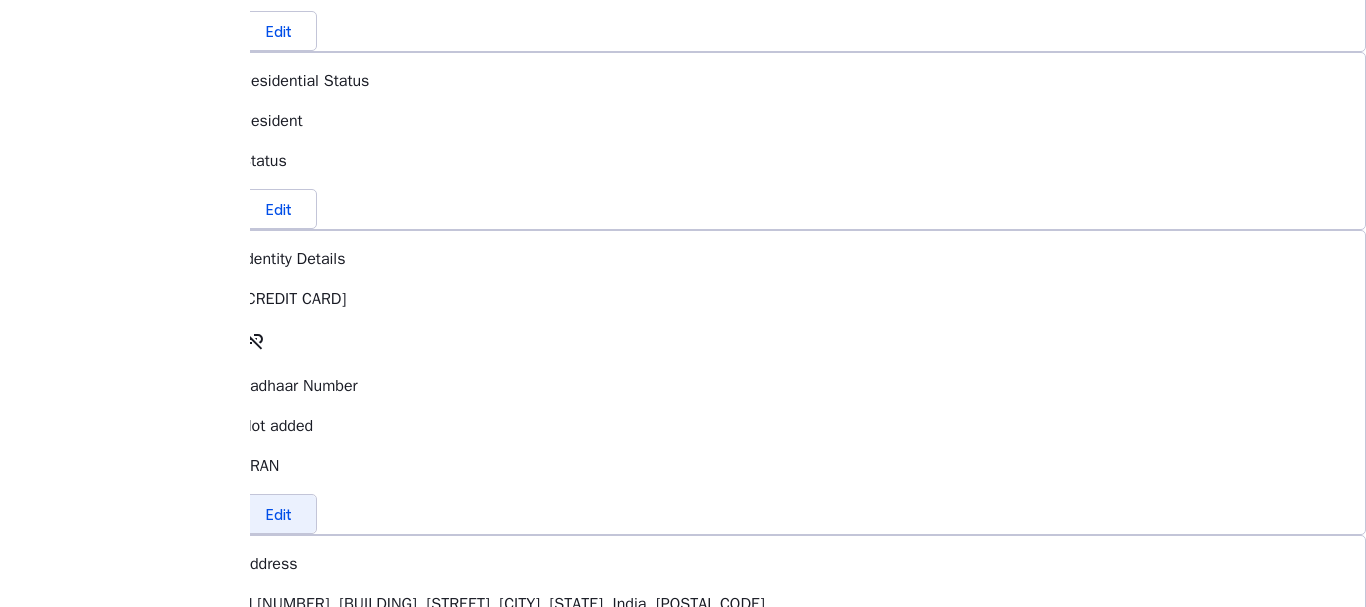 click on "Edit" at bounding box center (279, 514) 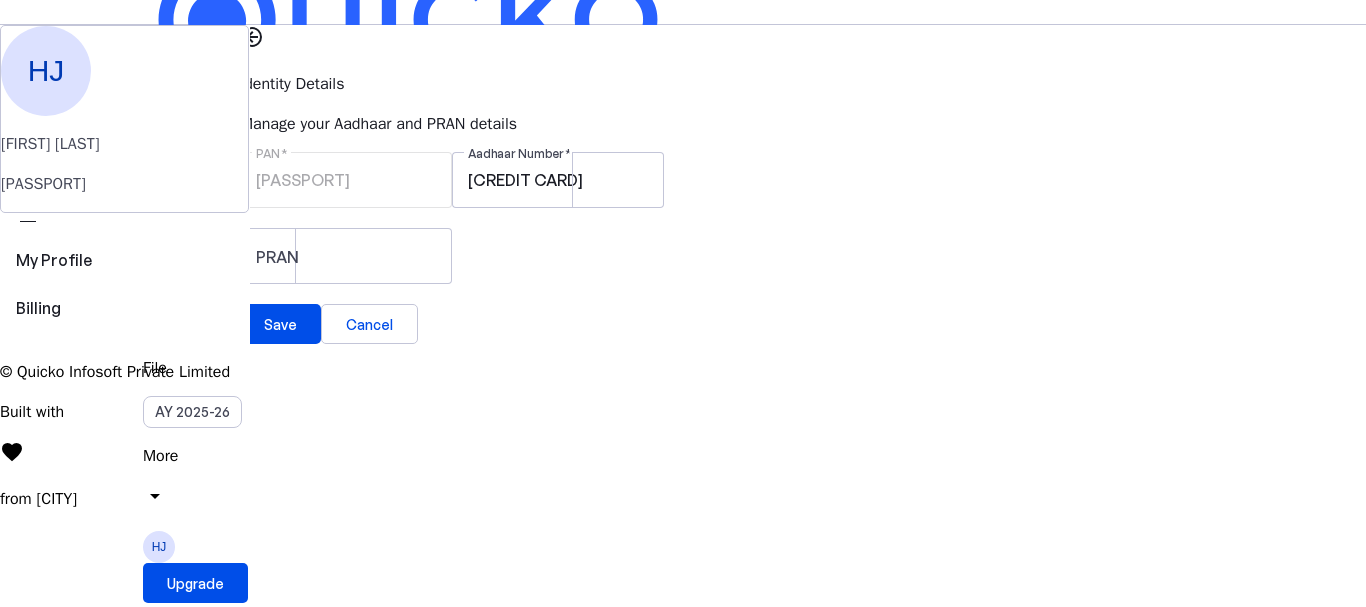 scroll, scrollTop: 0, scrollLeft: 0, axis: both 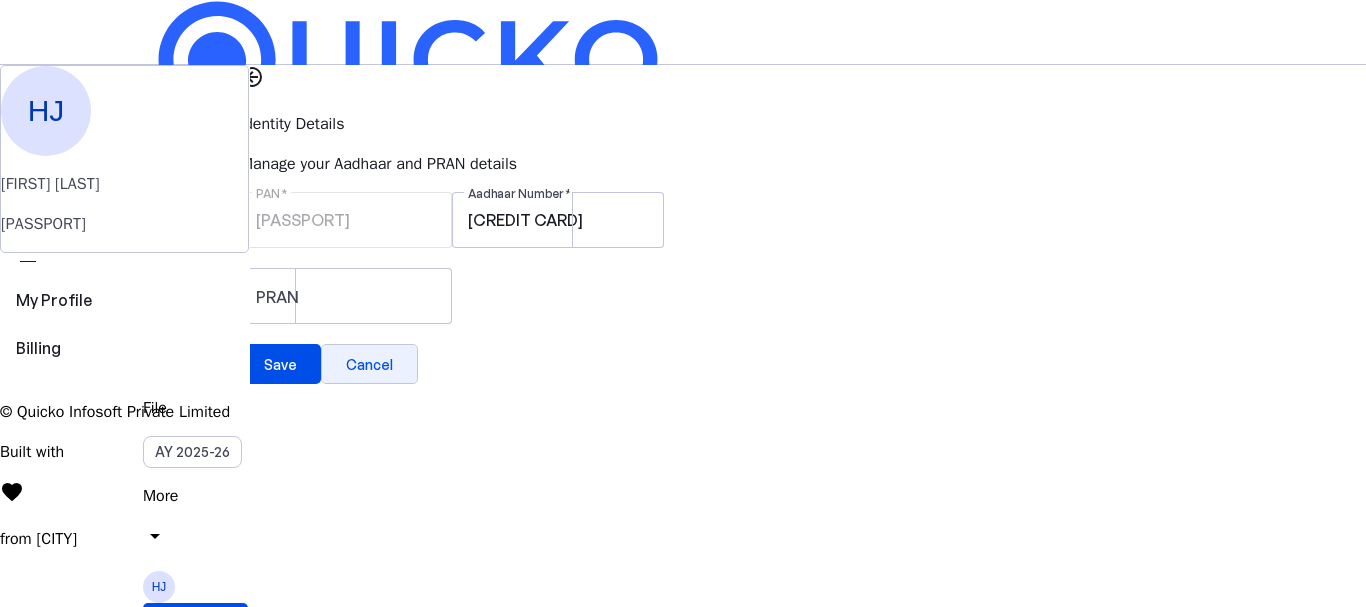 click at bounding box center [369, 364] 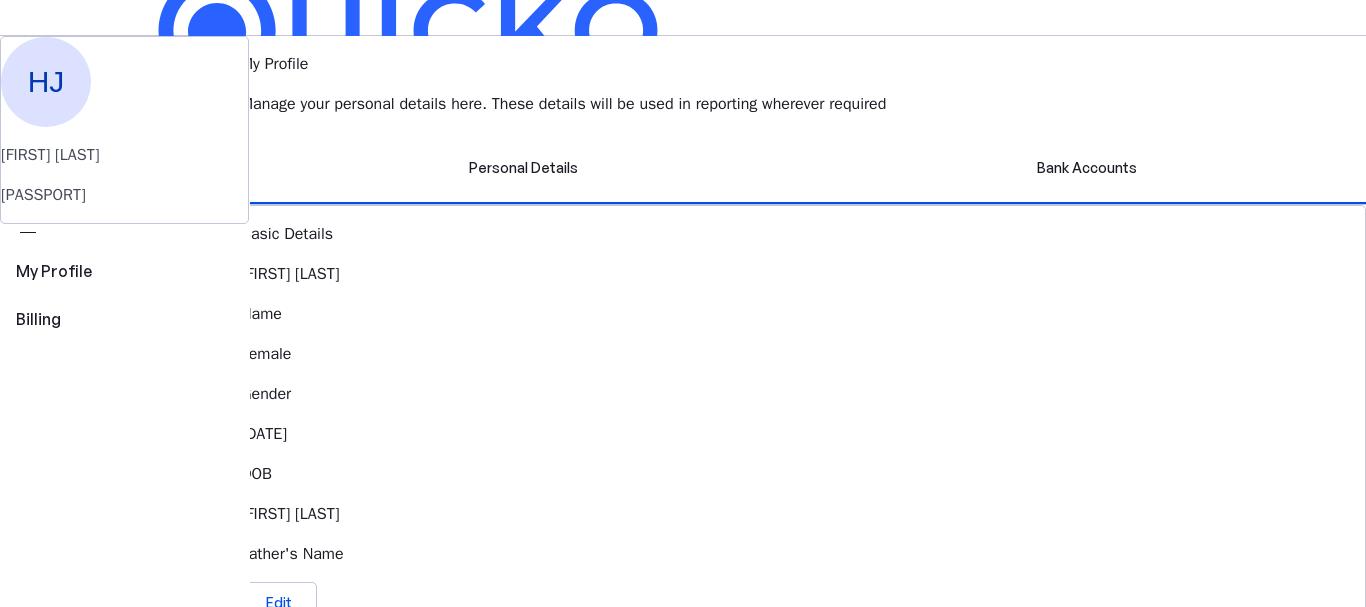 scroll, scrollTop: 0, scrollLeft: 0, axis: both 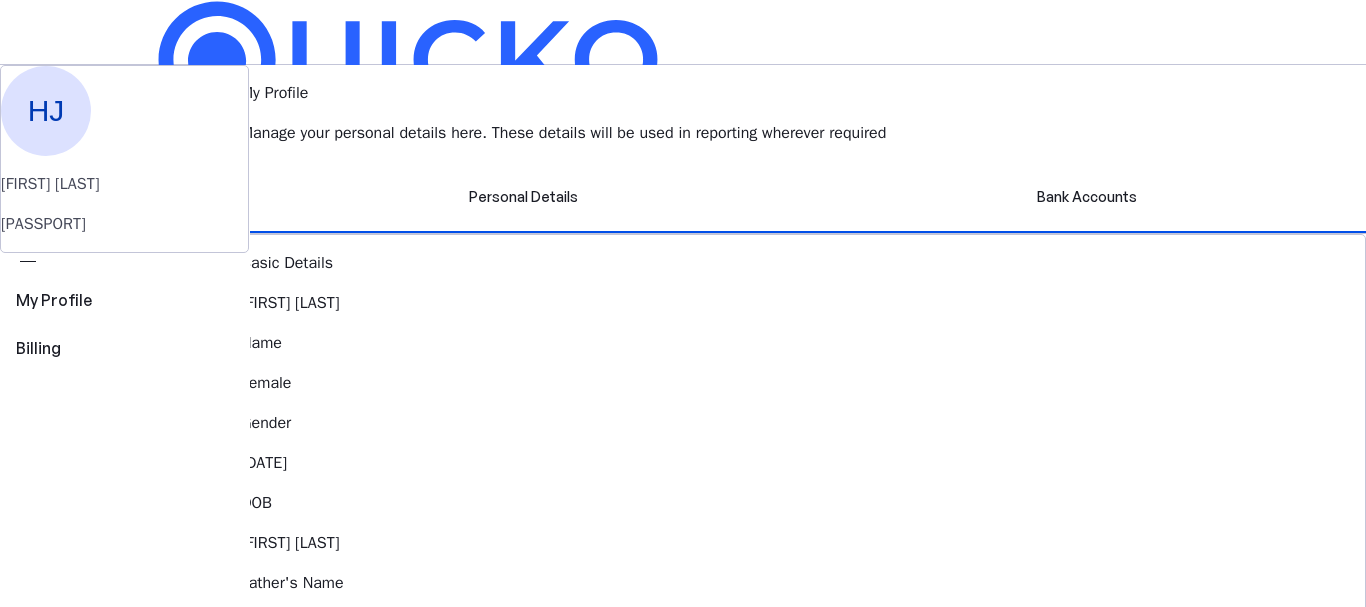 click on "Save" at bounding box center [683, 202] 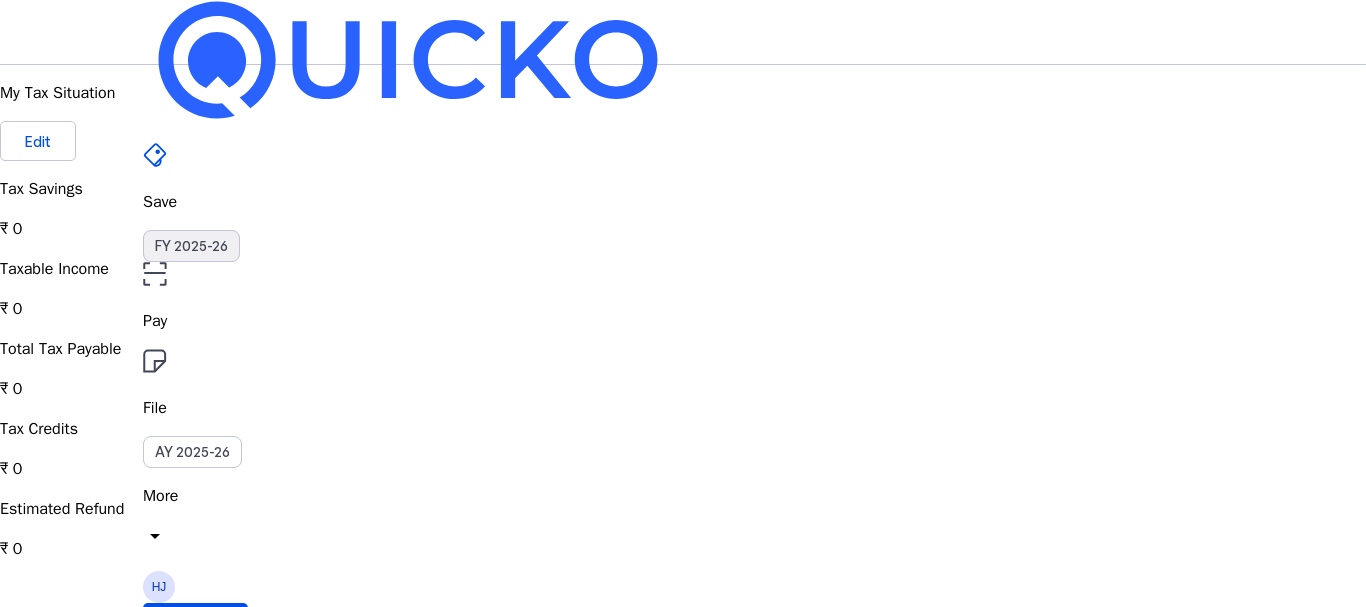 click on "FY 2025-26" at bounding box center [191, 246] 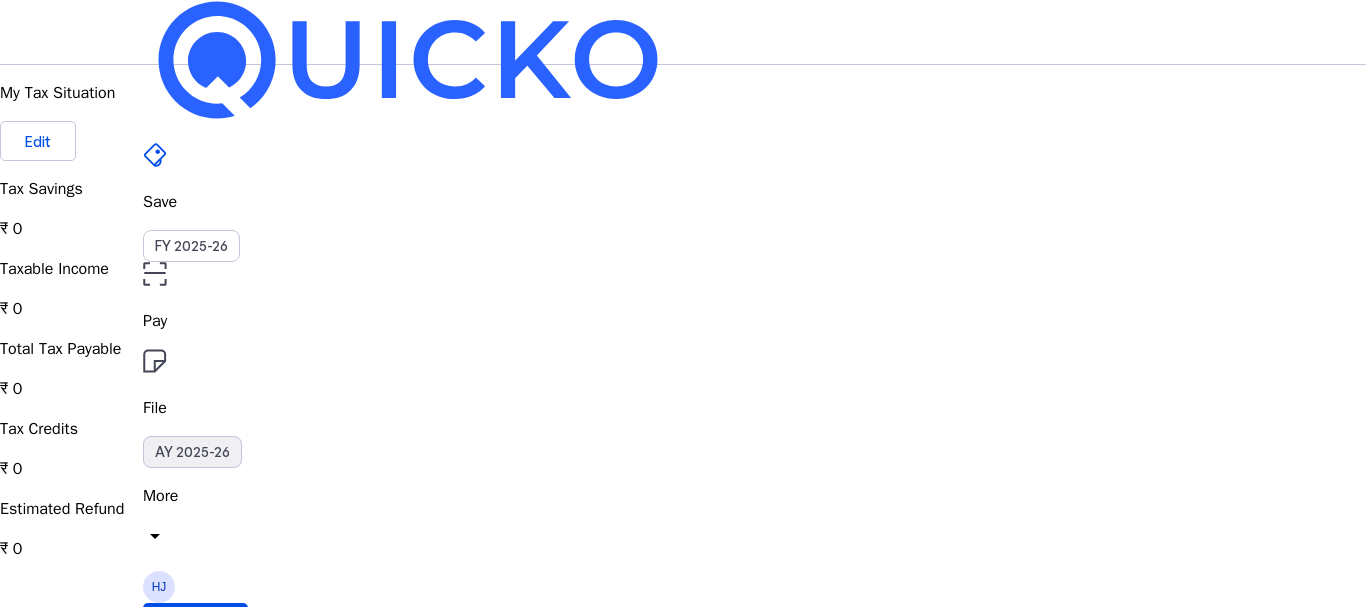 click on "AY 2025-26" at bounding box center [192, 452] 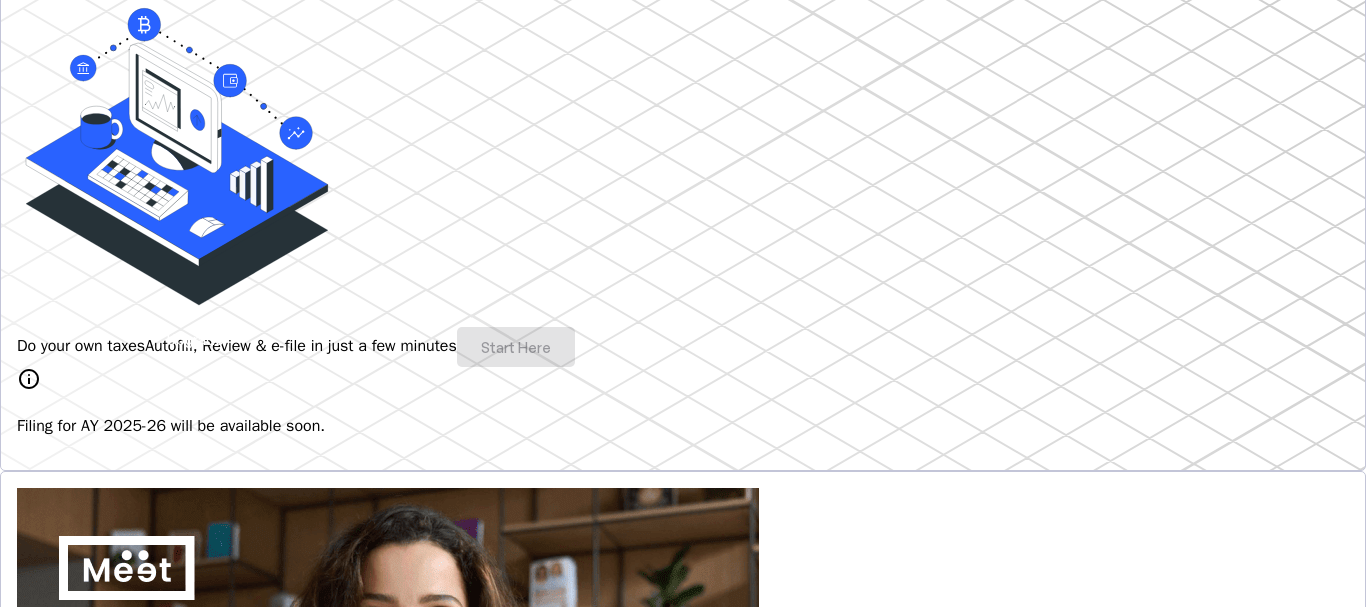 scroll, scrollTop: 300, scrollLeft: 0, axis: vertical 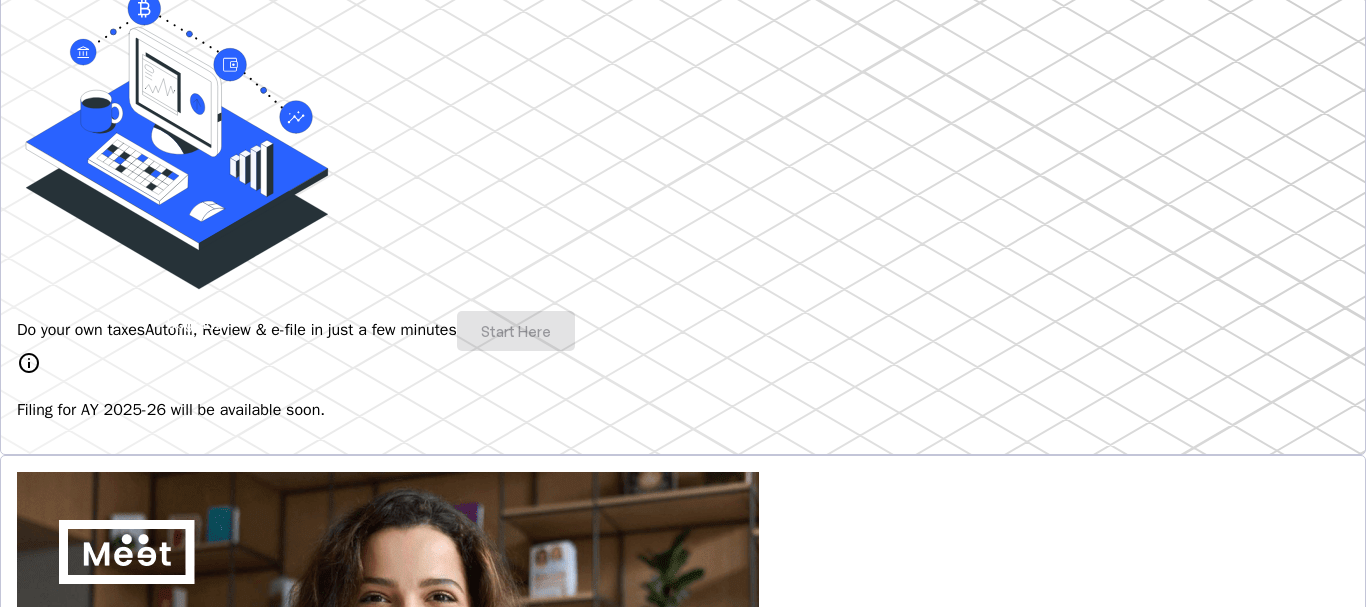 click on "Do your own taxes   Autofill, Review & e-file in just a few minutes   Start Here" at bounding box center [683, 331] 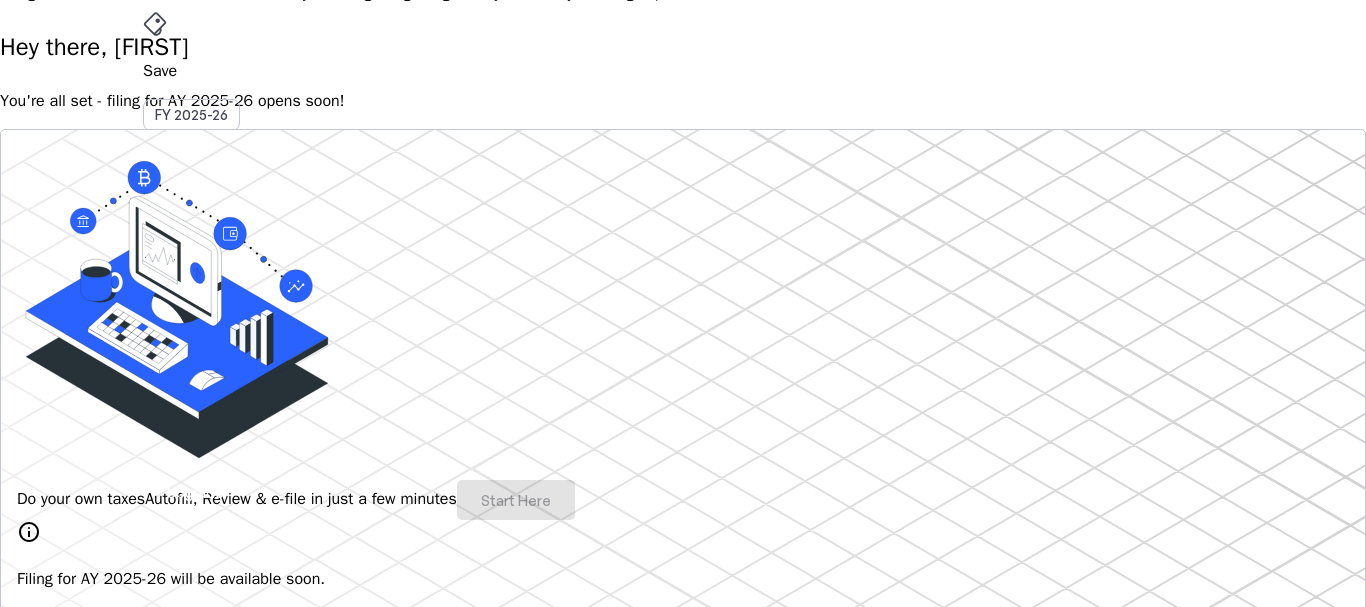 scroll, scrollTop: 0, scrollLeft: 0, axis: both 